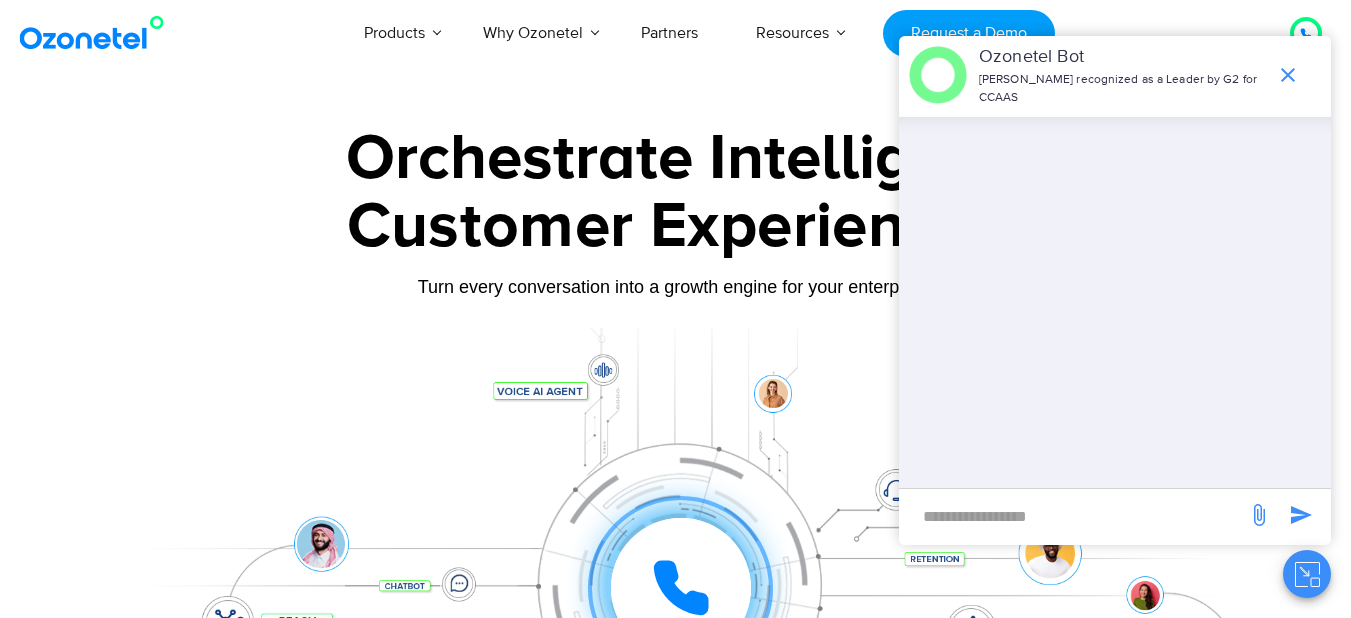scroll, scrollTop: 0, scrollLeft: 0, axis: both 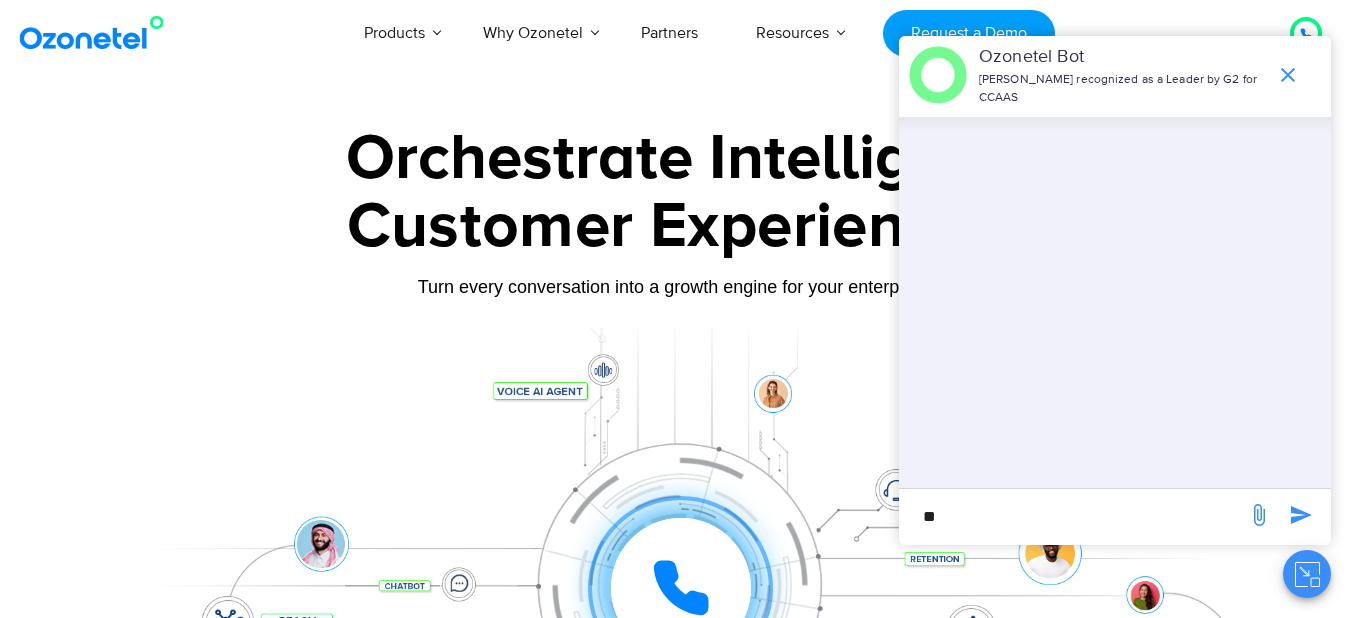 type on "**" 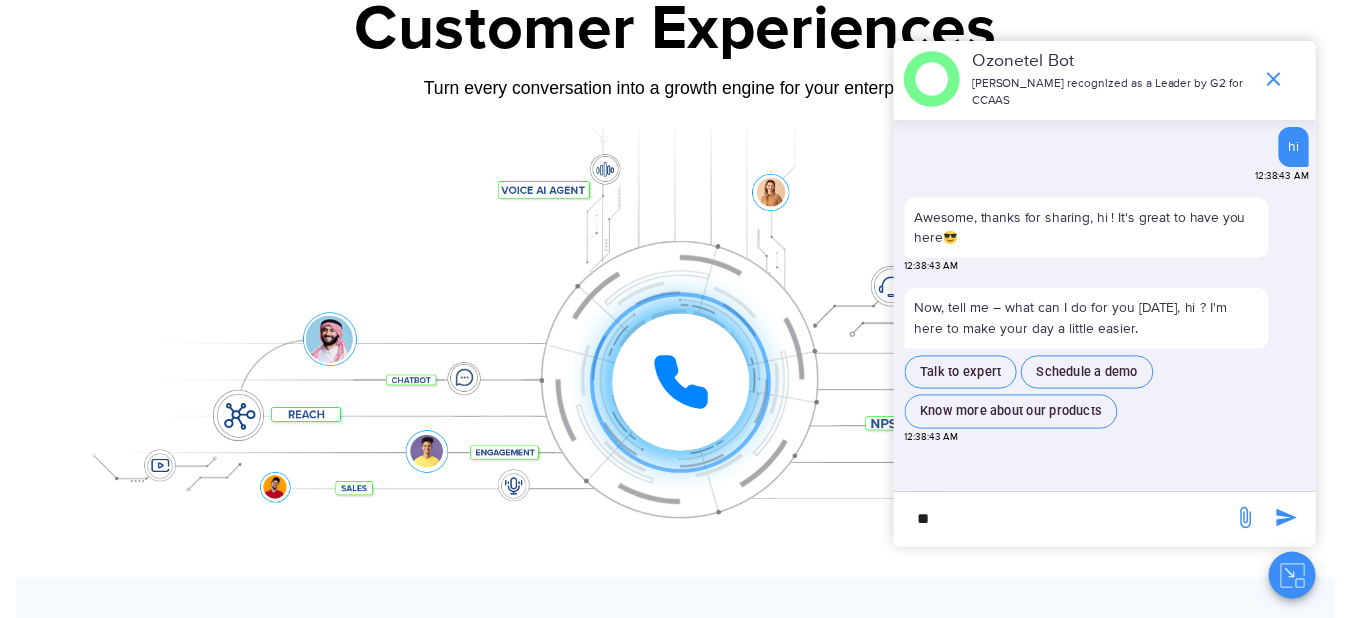 scroll, scrollTop: 100, scrollLeft: 0, axis: vertical 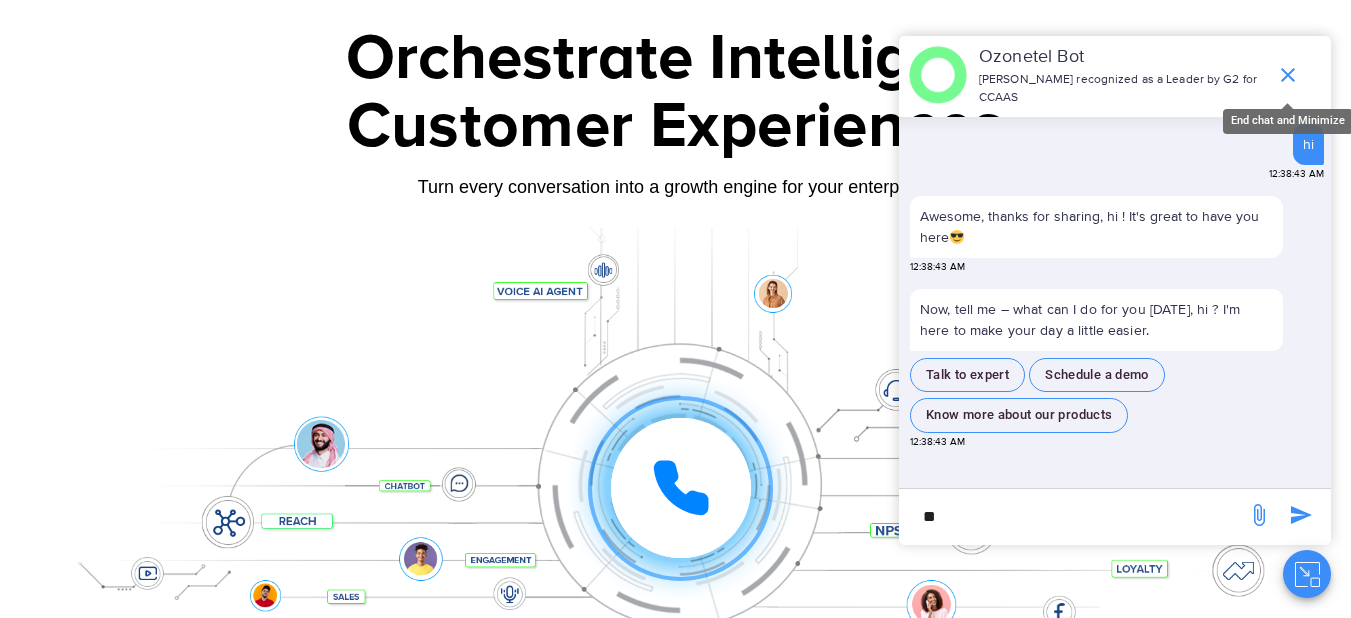 click 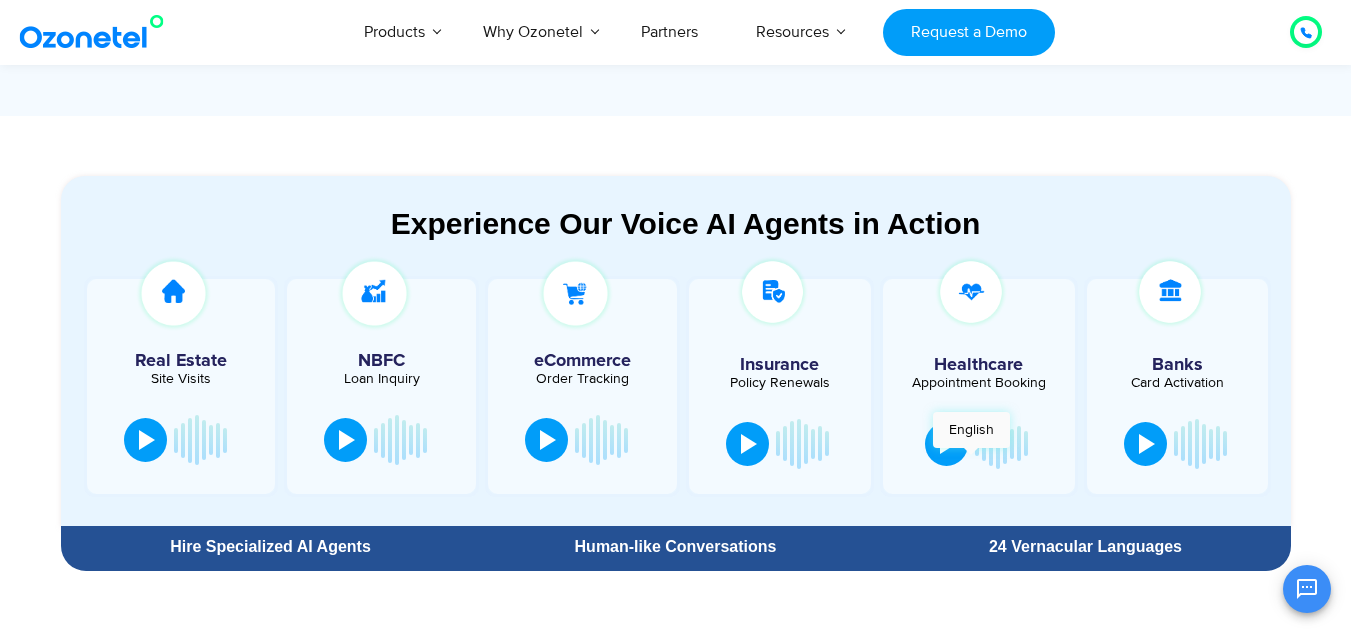 scroll, scrollTop: 1100, scrollLeft: 0, axis: vertical 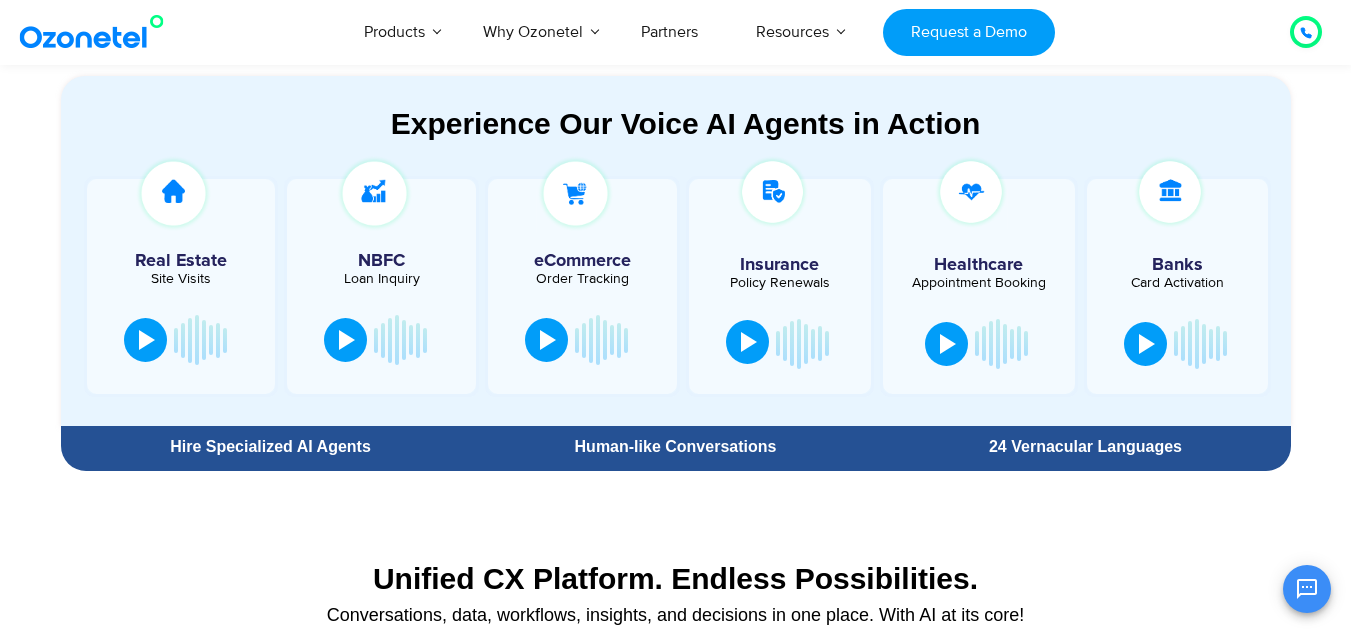 click at bounding box center [749, 342] 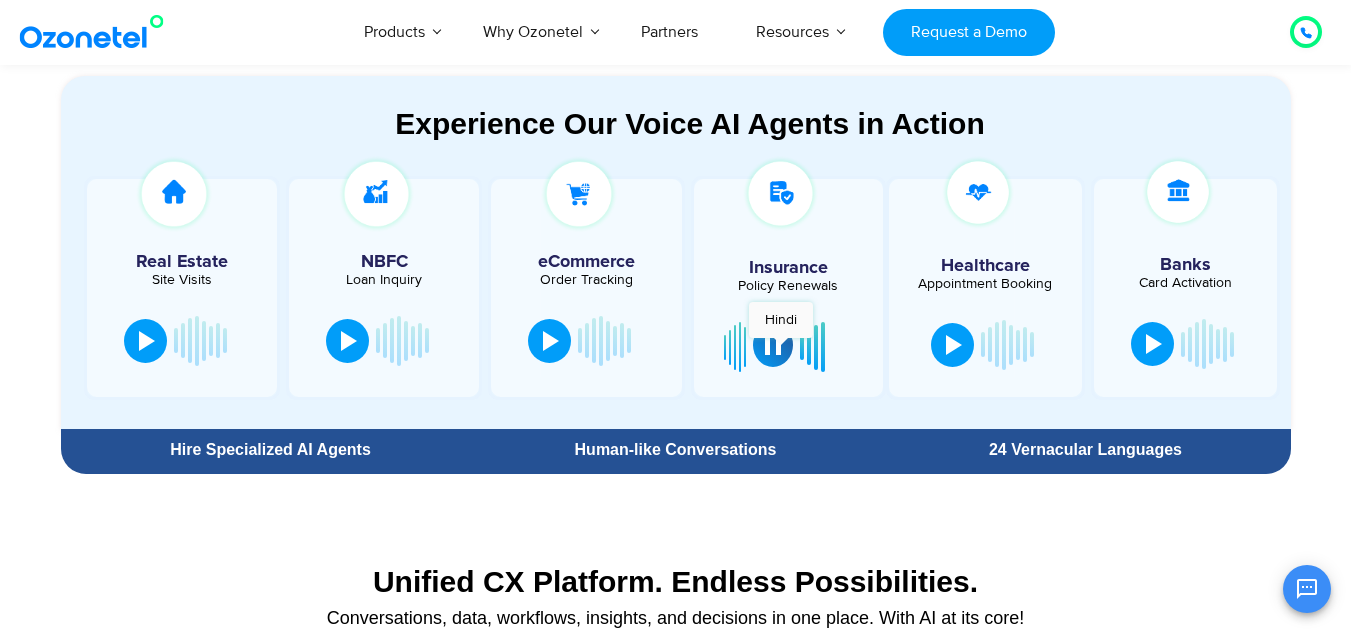 click at bounding box center [773, 345] 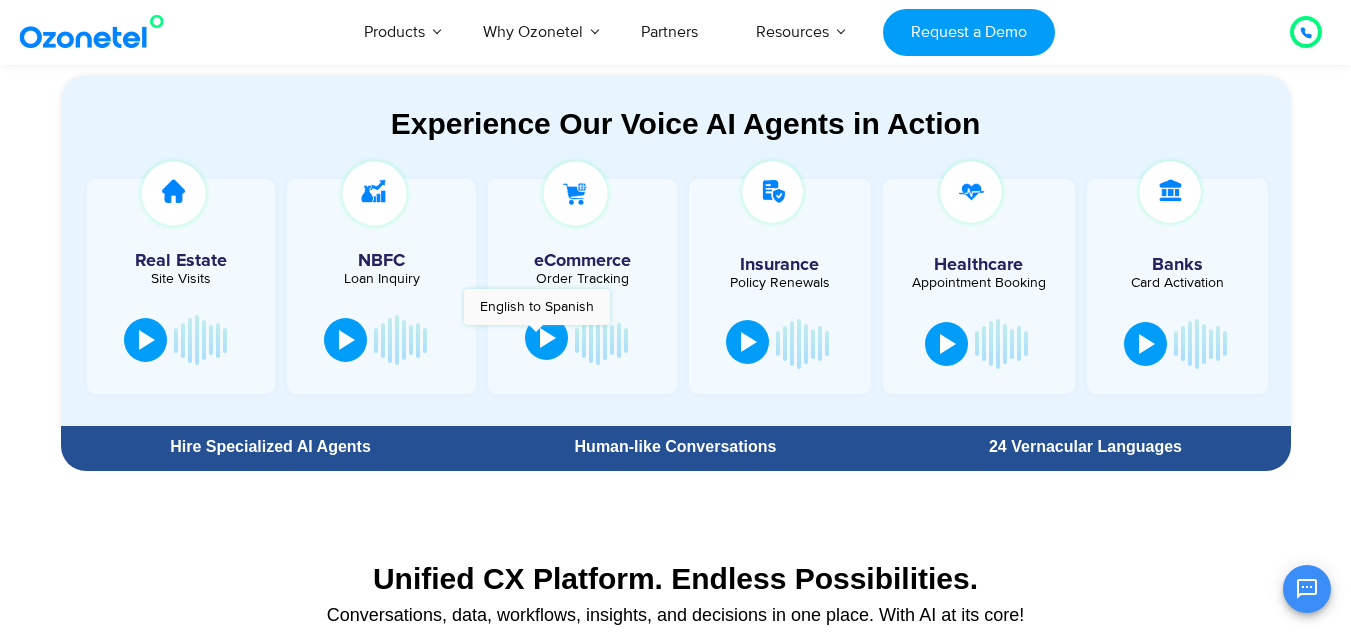 click at bounding box center [546, 338] 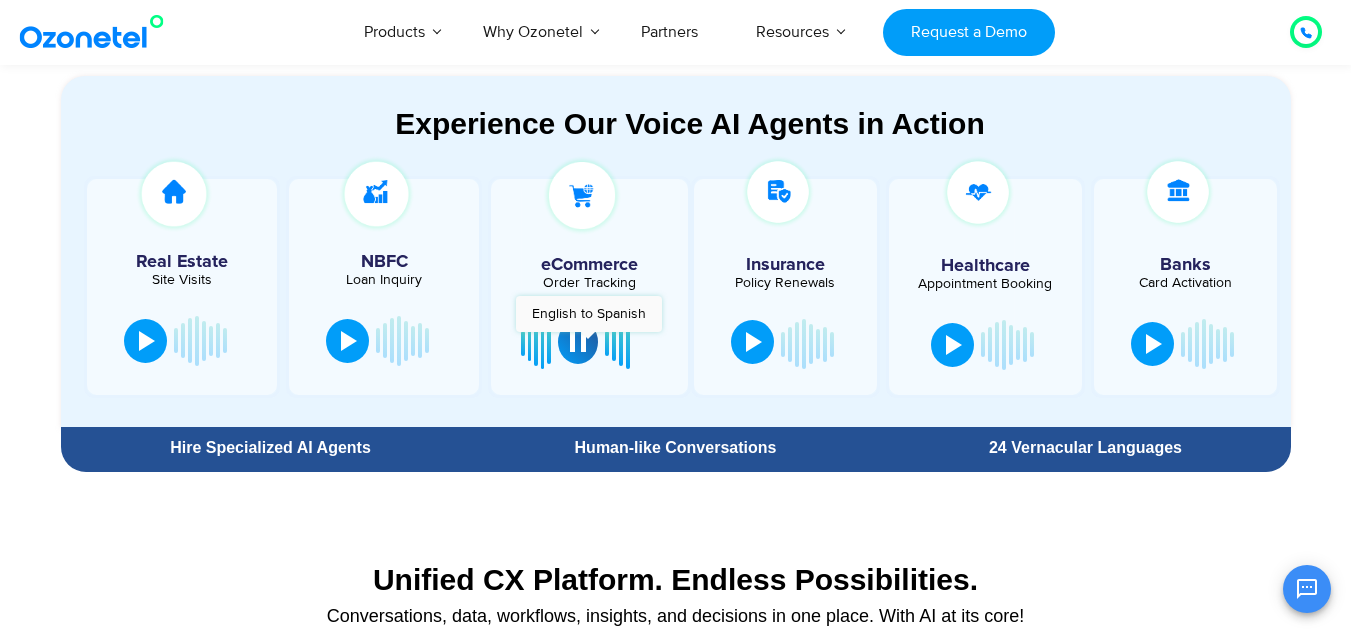 click at bounding box center (578, 342) 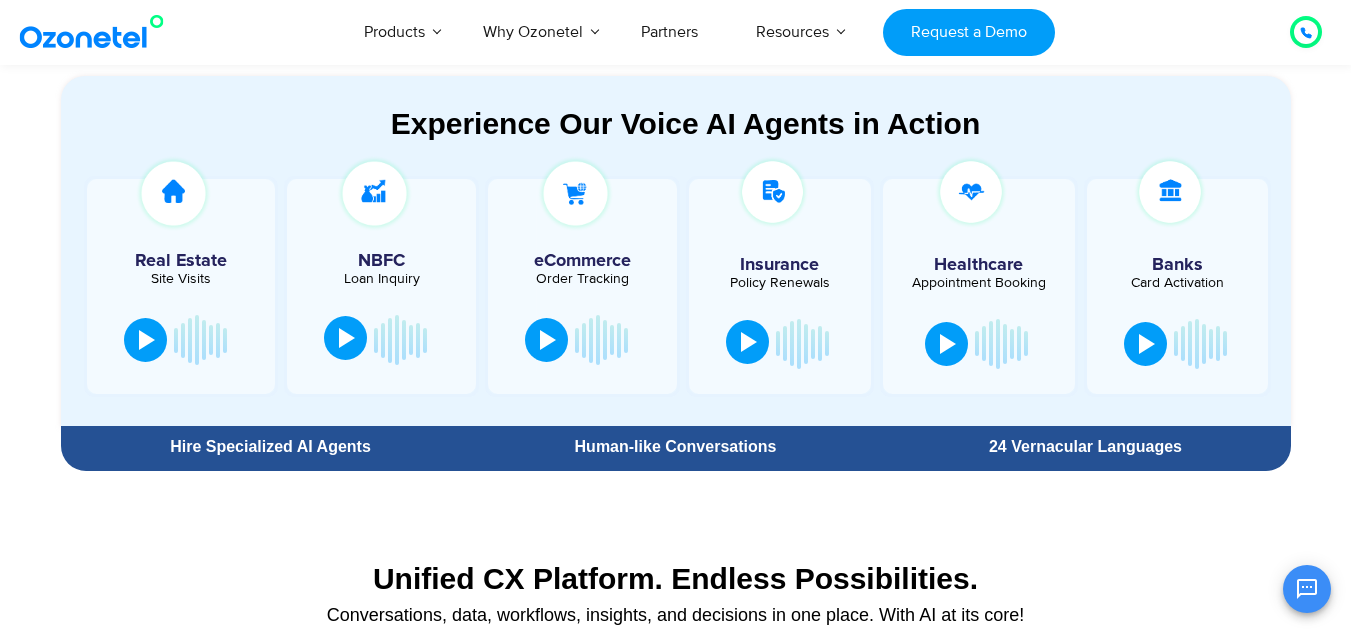 click at bounding box center (347, 338) 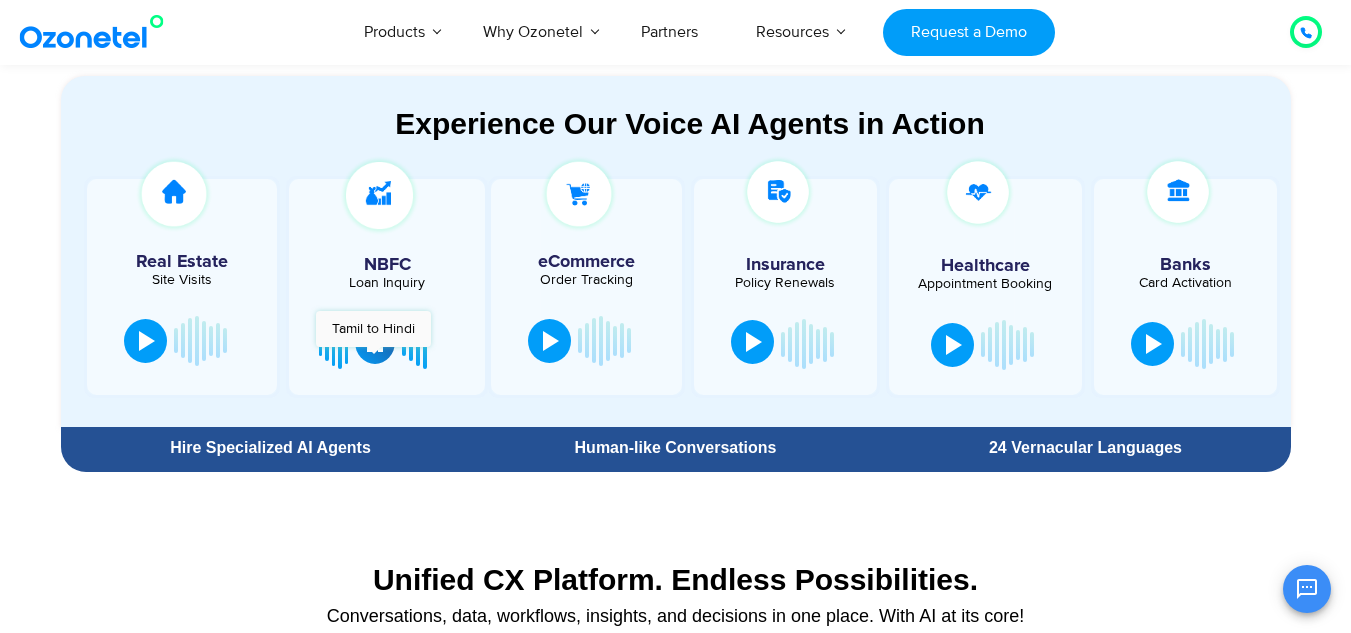 click at bounding box center [375, 342] 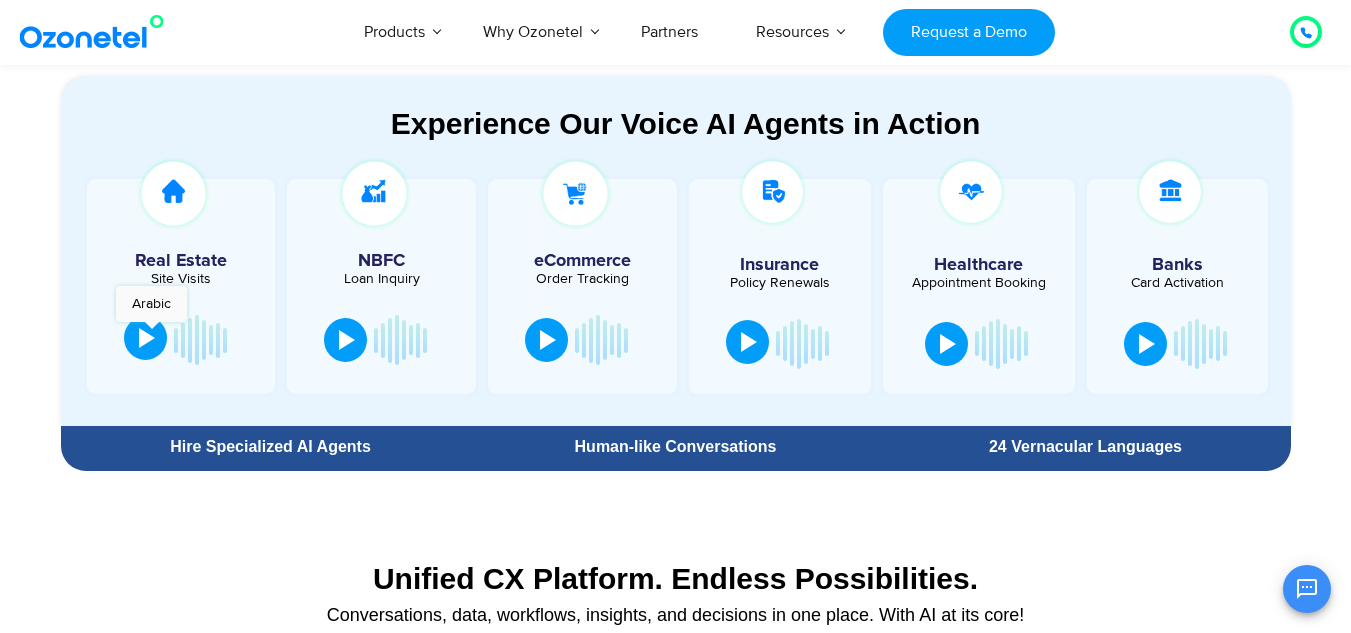 click at bounding box center [147, 338] 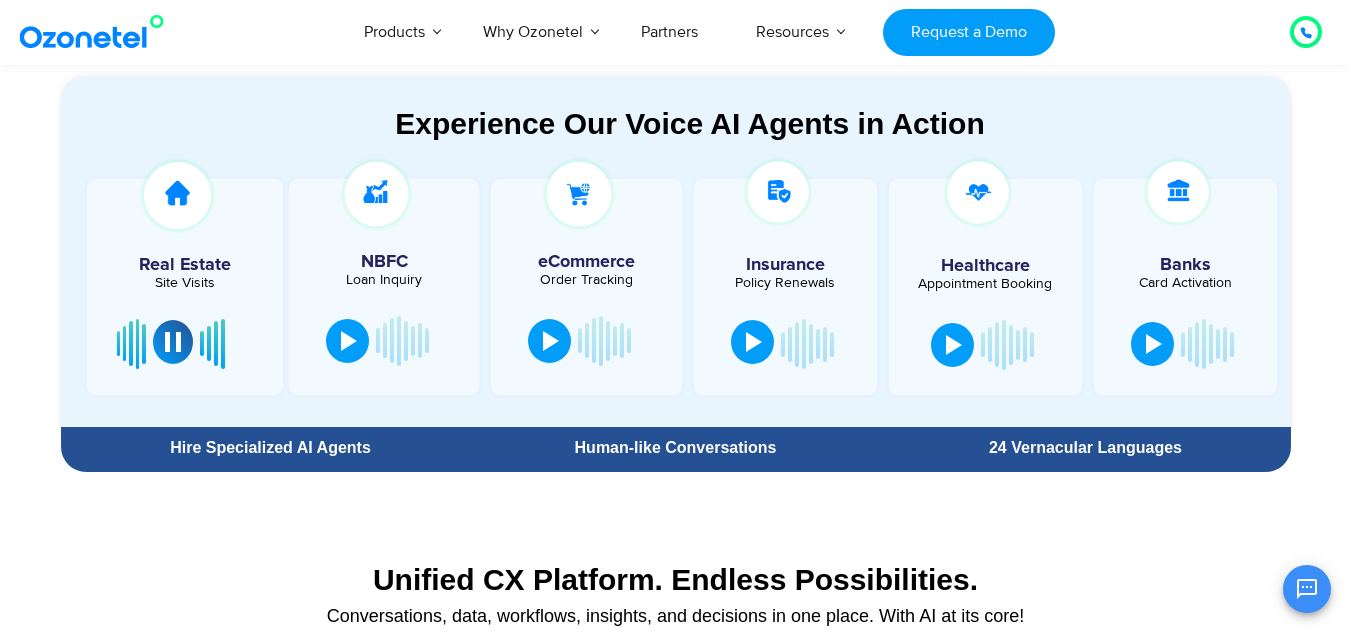 click at bounding box center (173, 342) 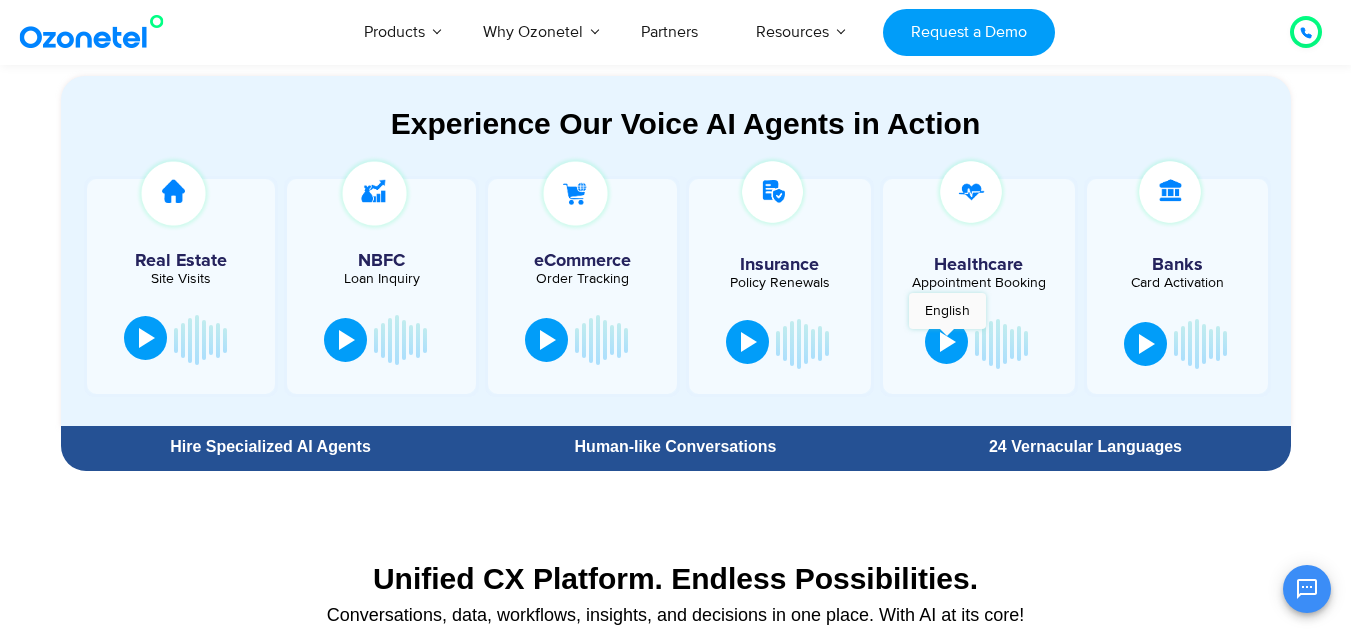 click at bounding box center (948, 342) 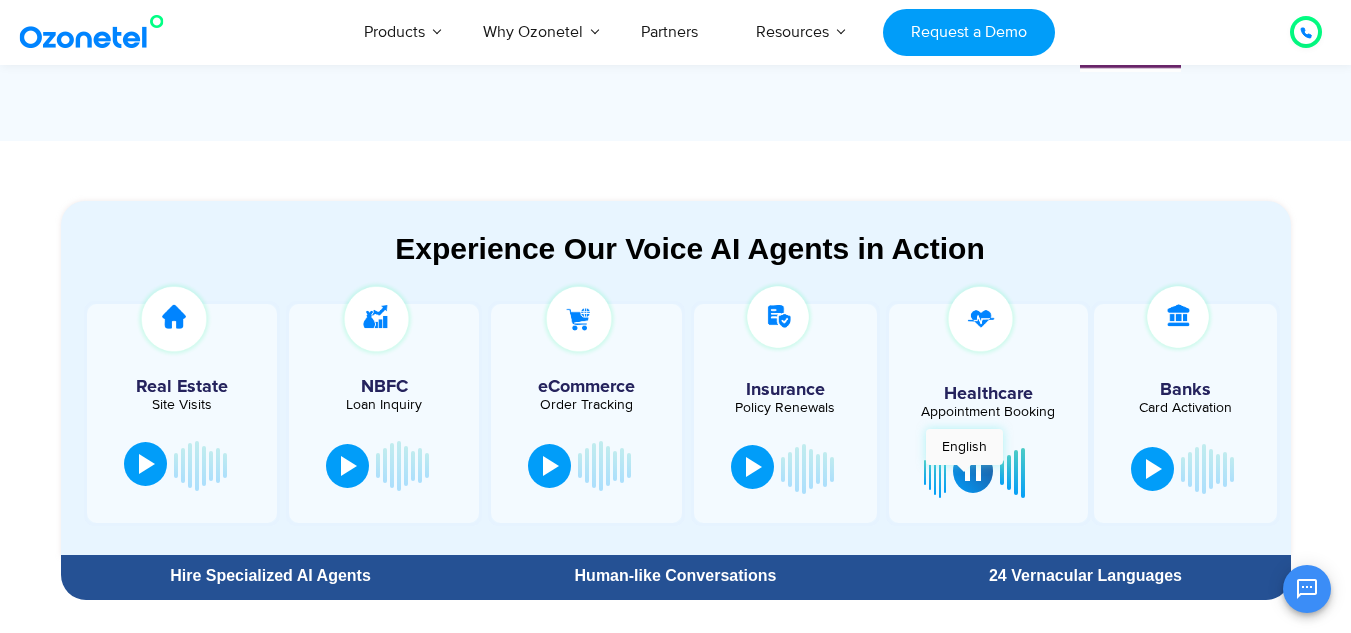 scroll, scrollTop: 1100, scrollLeft: 0, axis: vertical 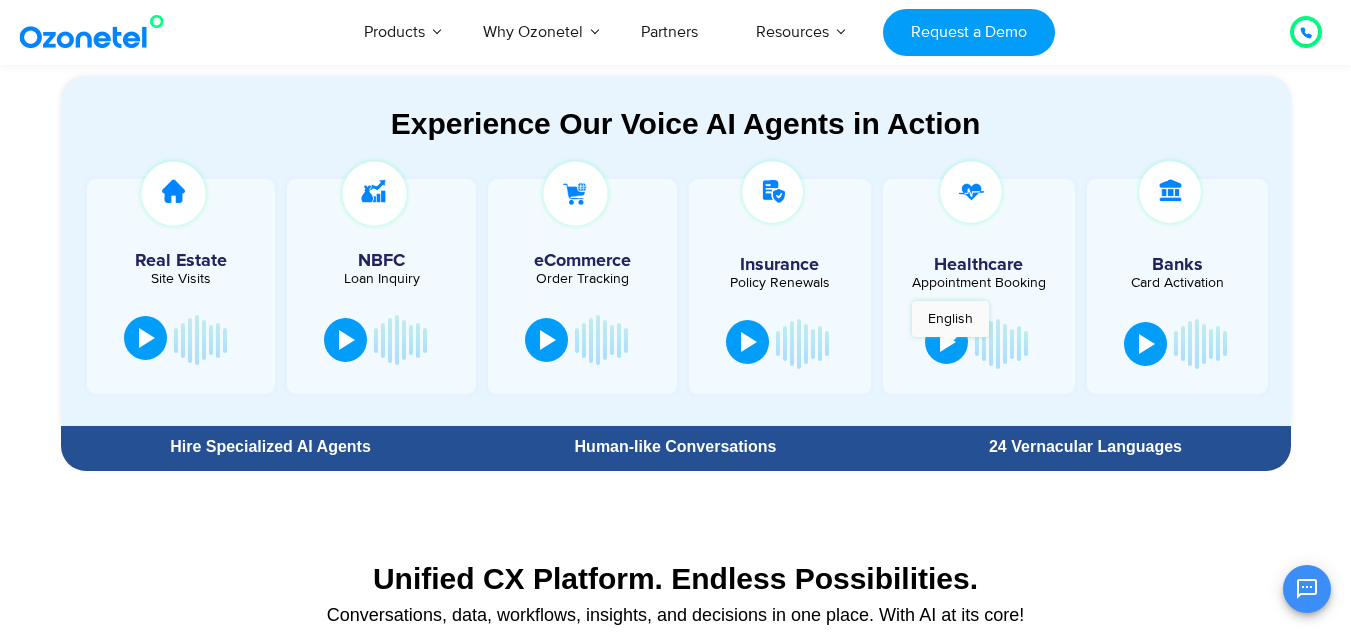 click at bounding box center (948, 342) 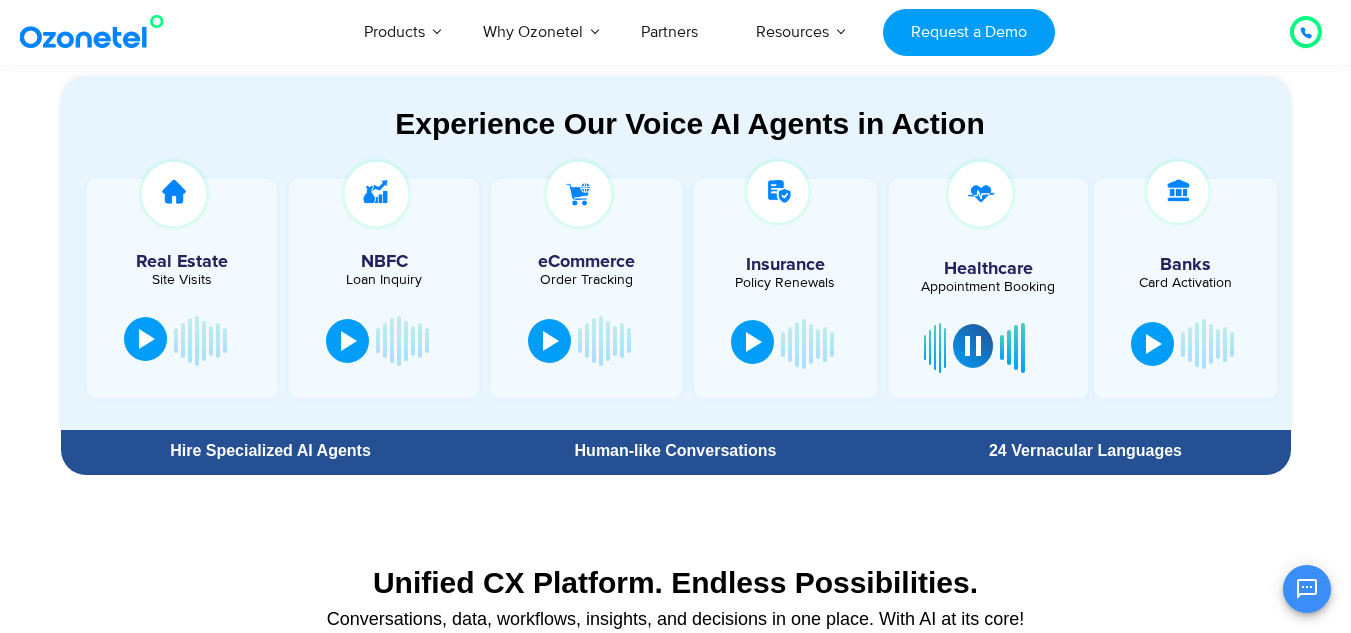 click at bounding box center (973, 346) 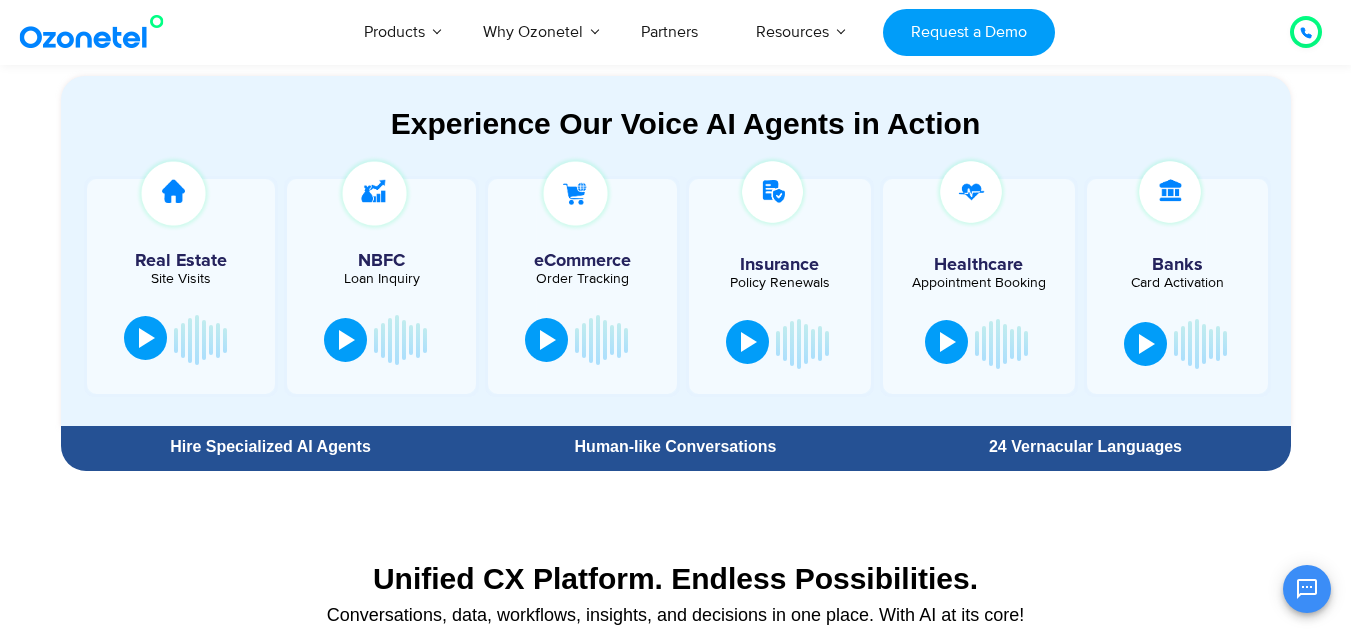 click at bounding box center (749, 342) 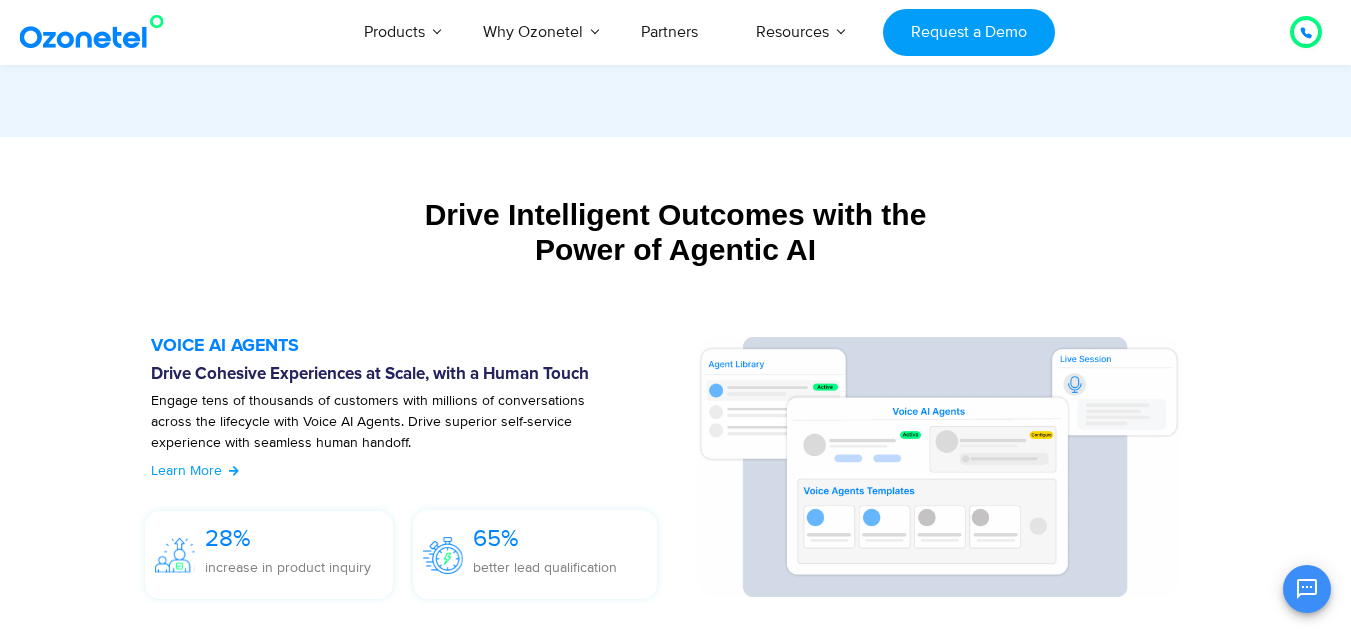 scroll, scrollTop: 2100, scrollLeft: 0, axis: vertical 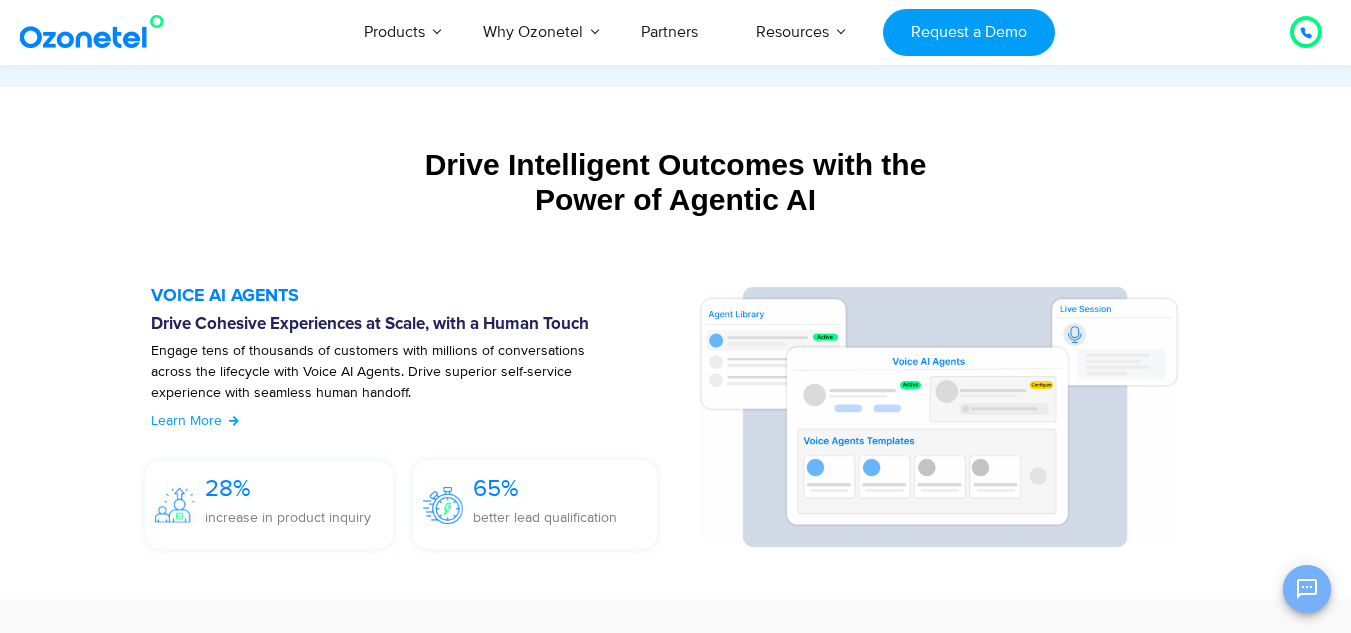 click at bounding box center [1307, 589] 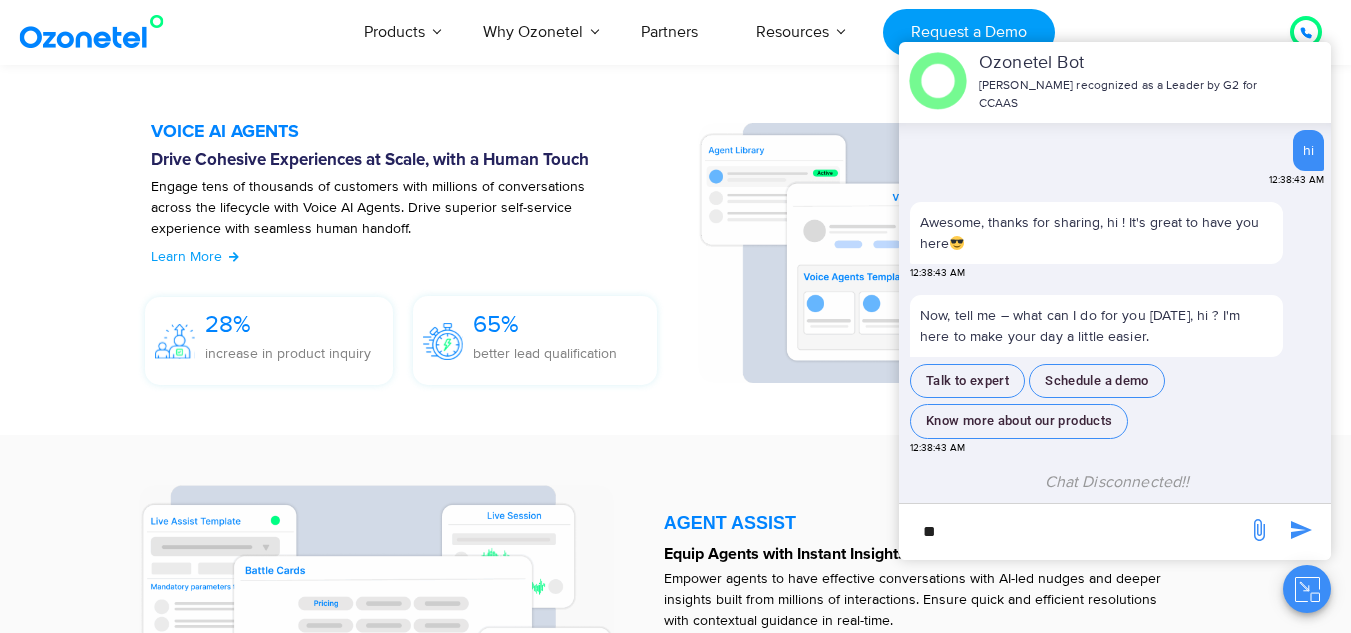 scroll, scrollTop: 2300, scrollLeft: 0, axis: vertical 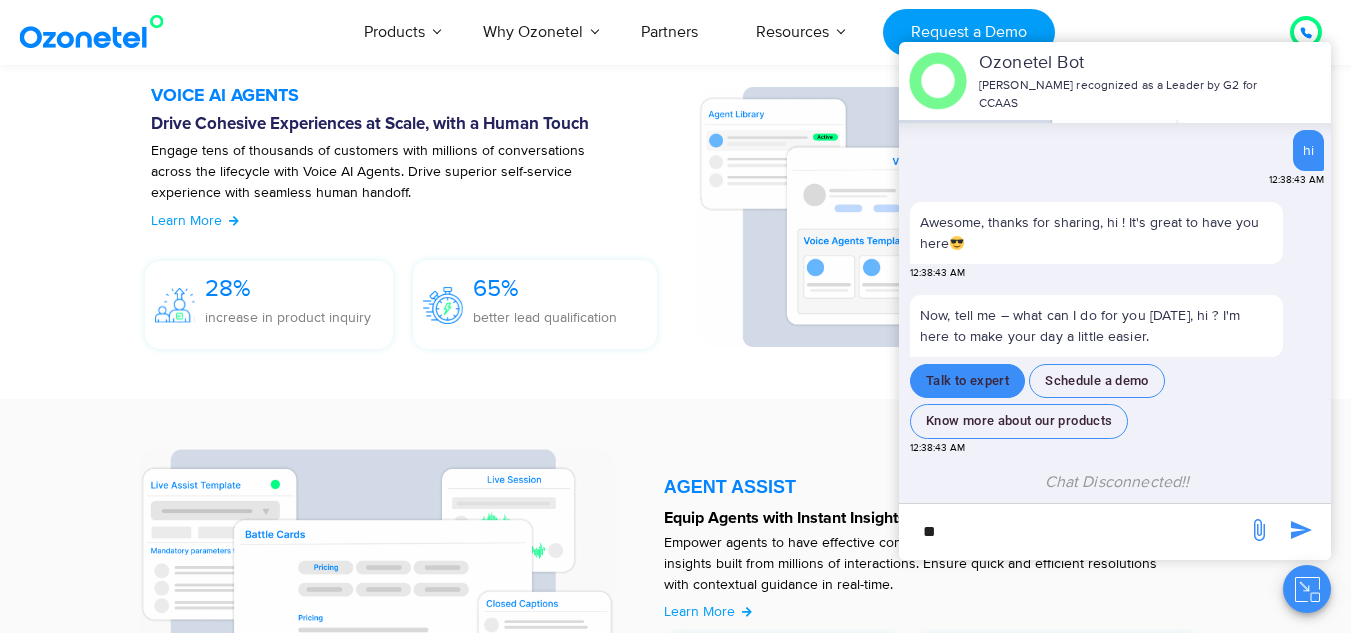 click on "Talk to expert" at bounding box center (967, 381) 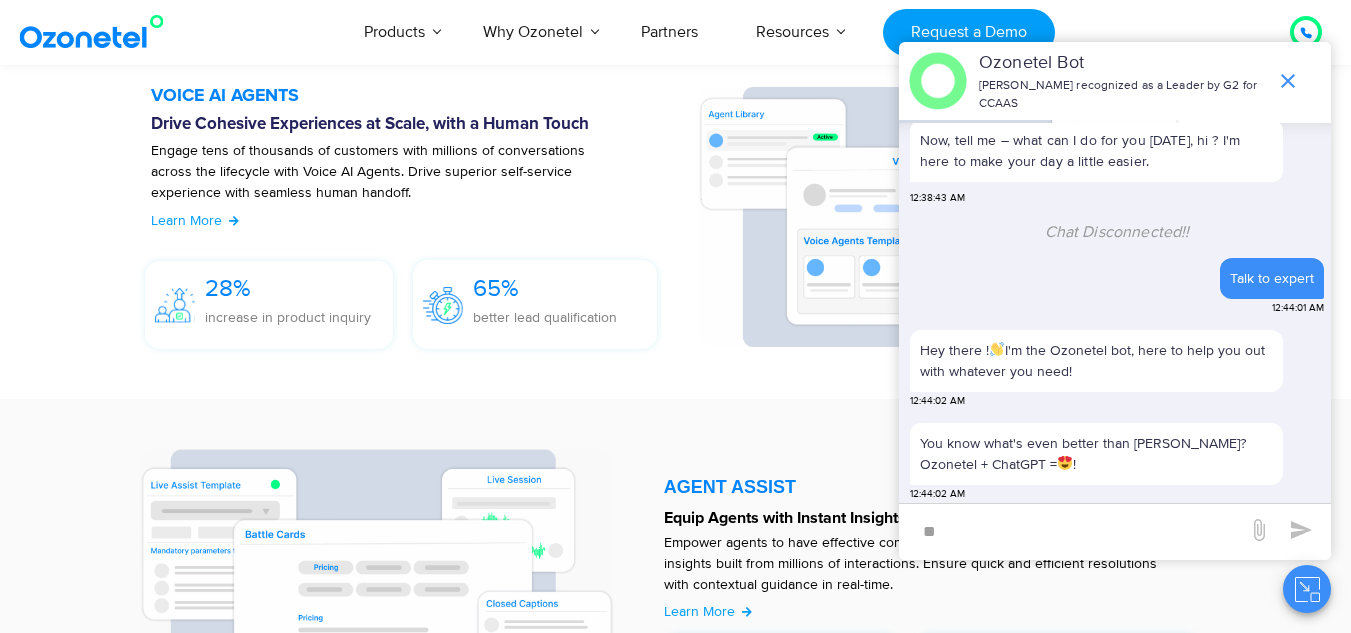 scroll, scrollTop: 284, scrollLeft: 0, axis: vertical 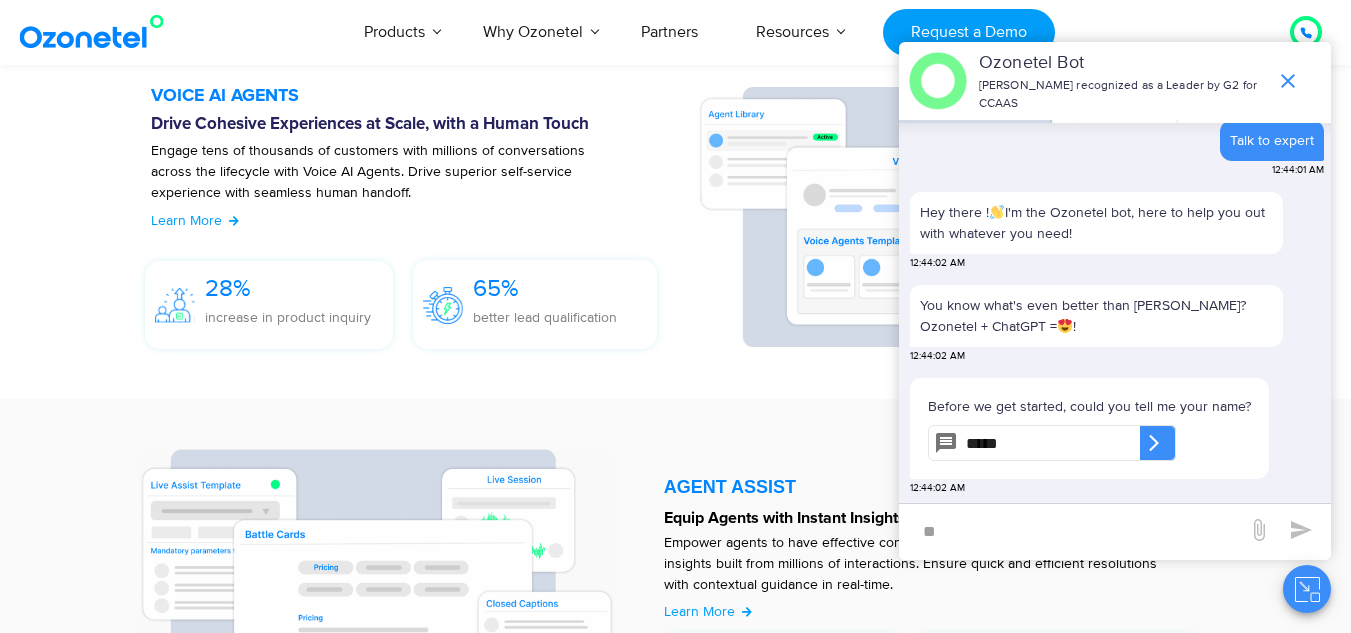 type on "*****" 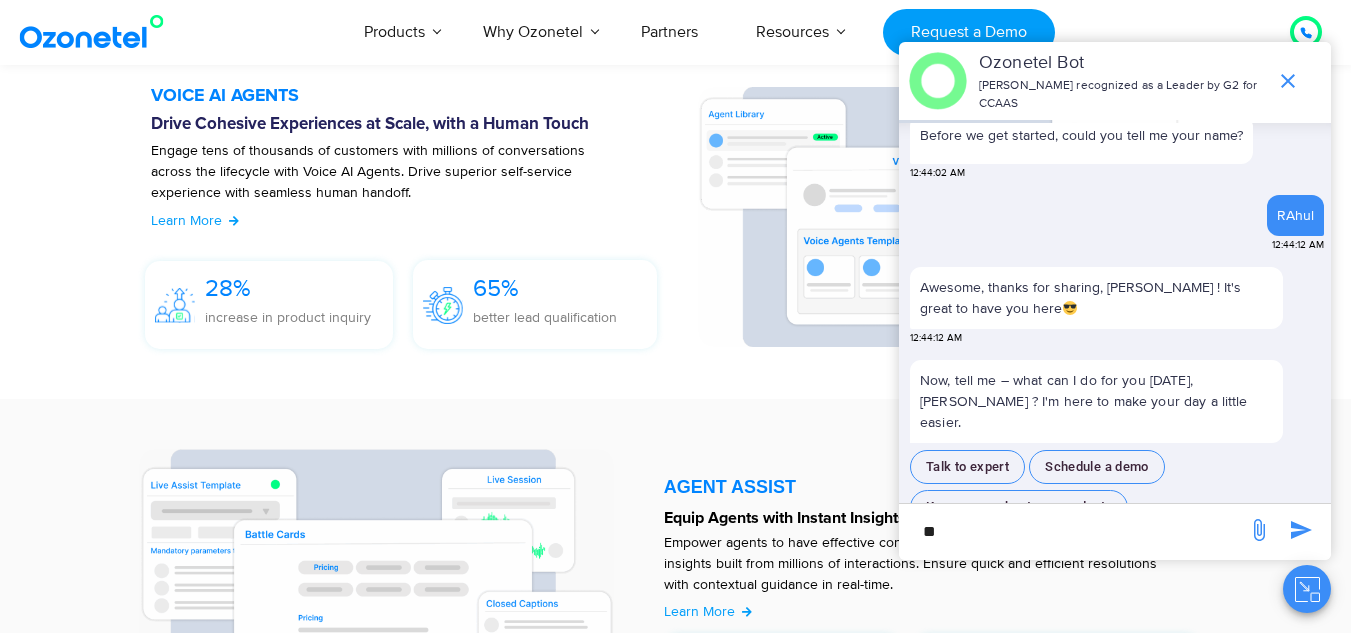 scroll, scrollTop: 551, scrollLeft: 0, axis: vertical 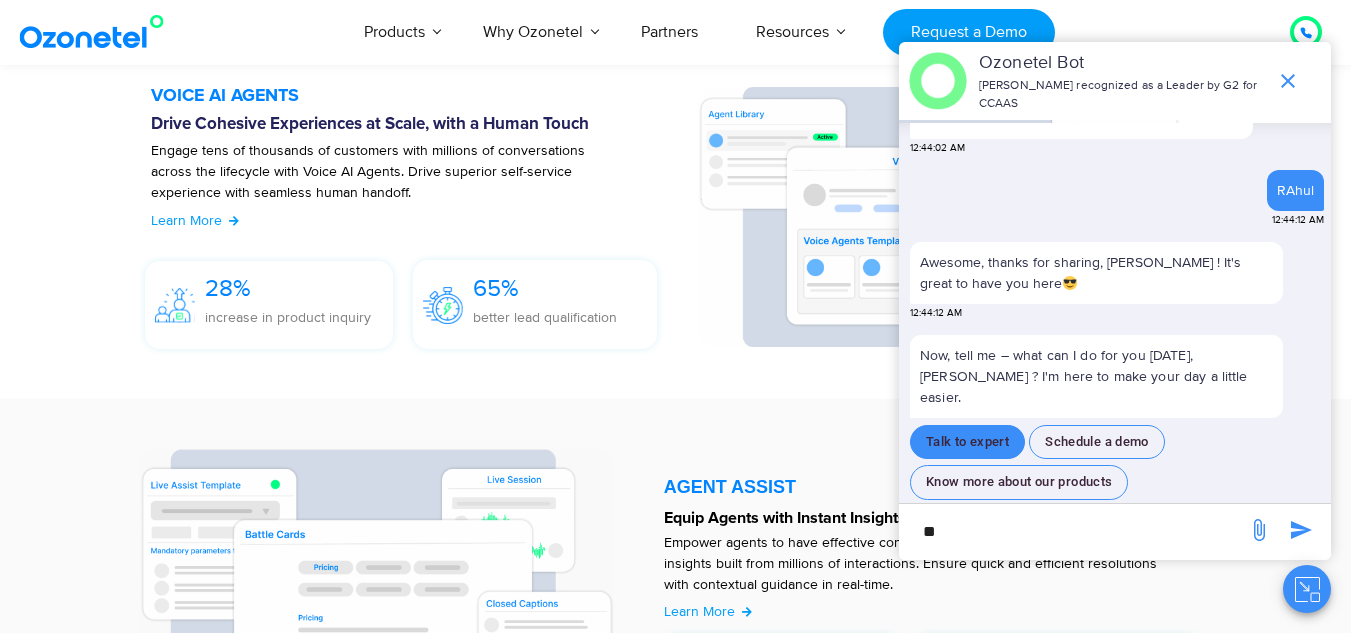 click on "Talk to expert" at bounding box center (967, 442) 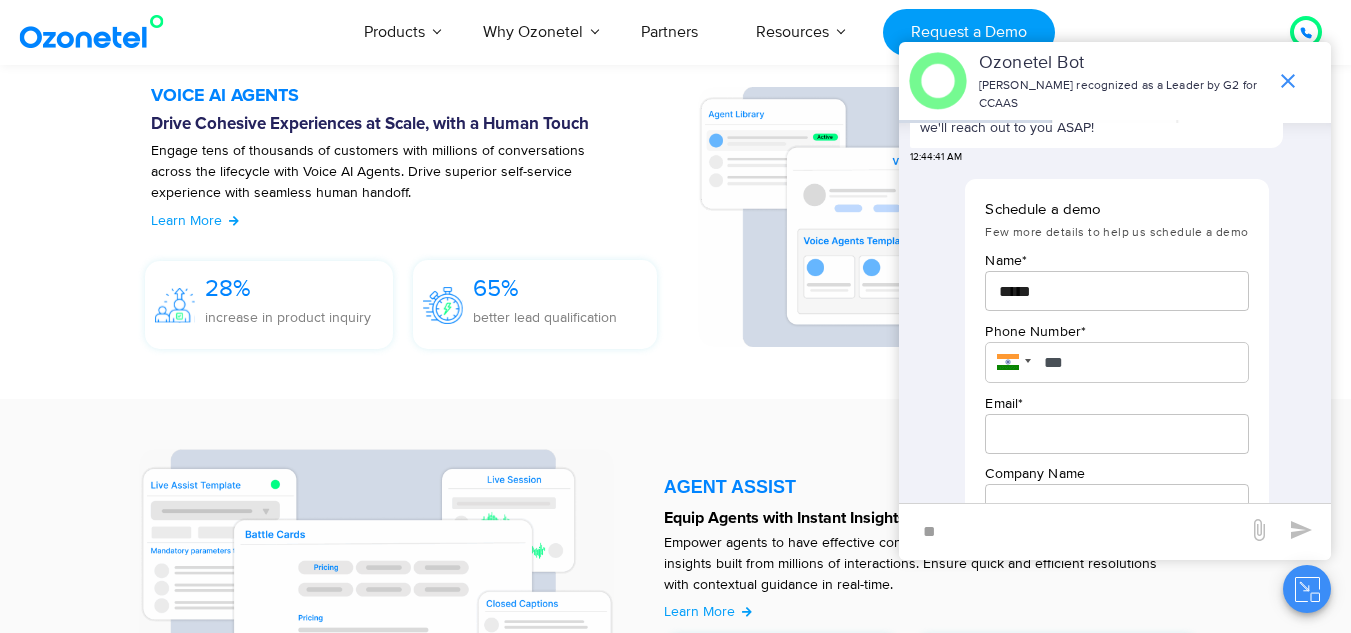scroll, scrollTop: 1177, scrollLeft: 0, axis: vertical 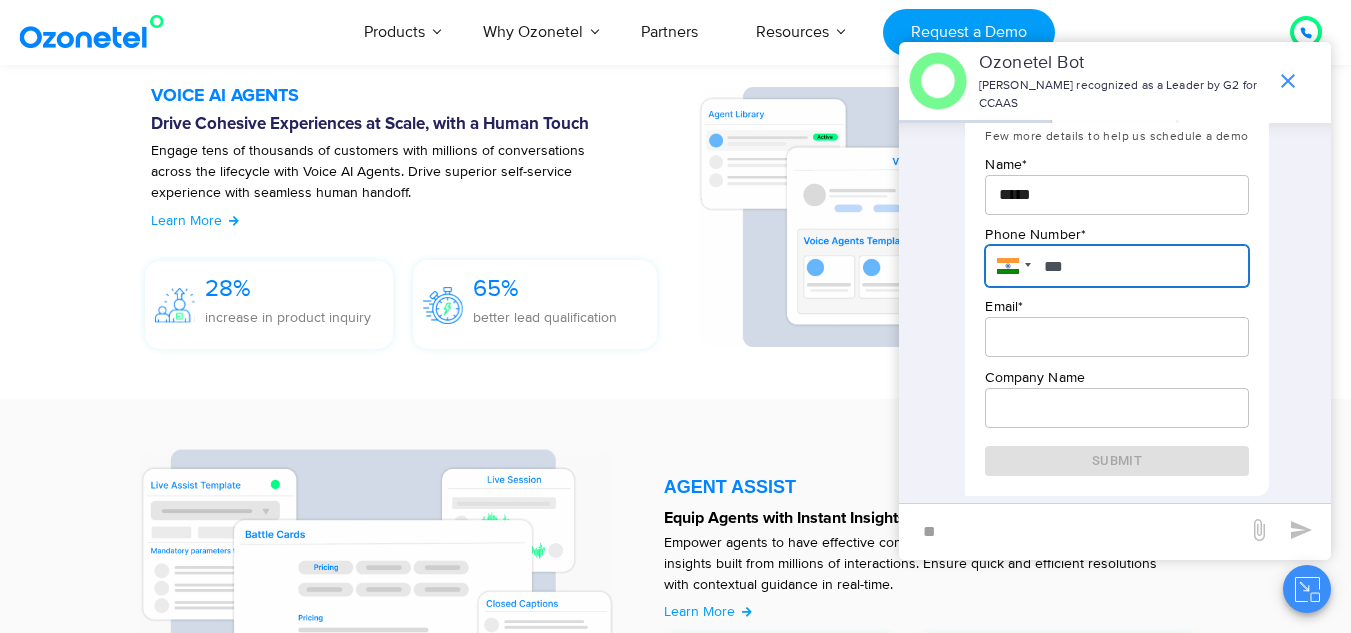 click on "***" at bounding box center (1116, 266) 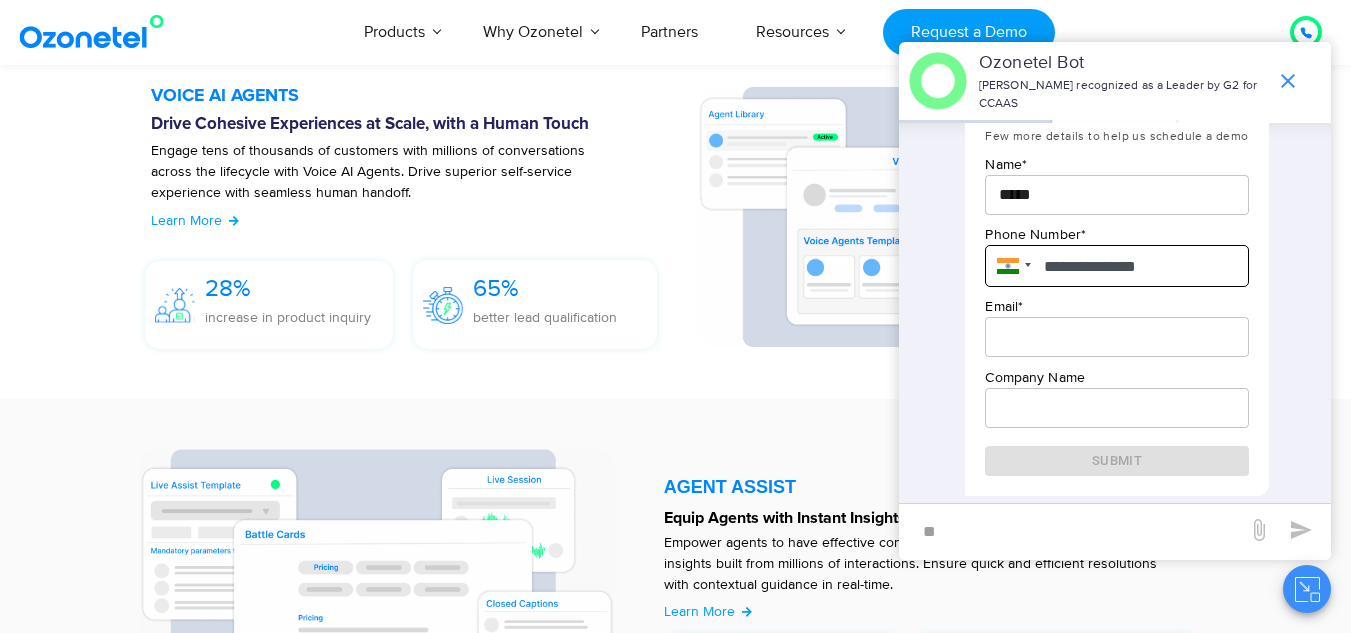 type on "**********" 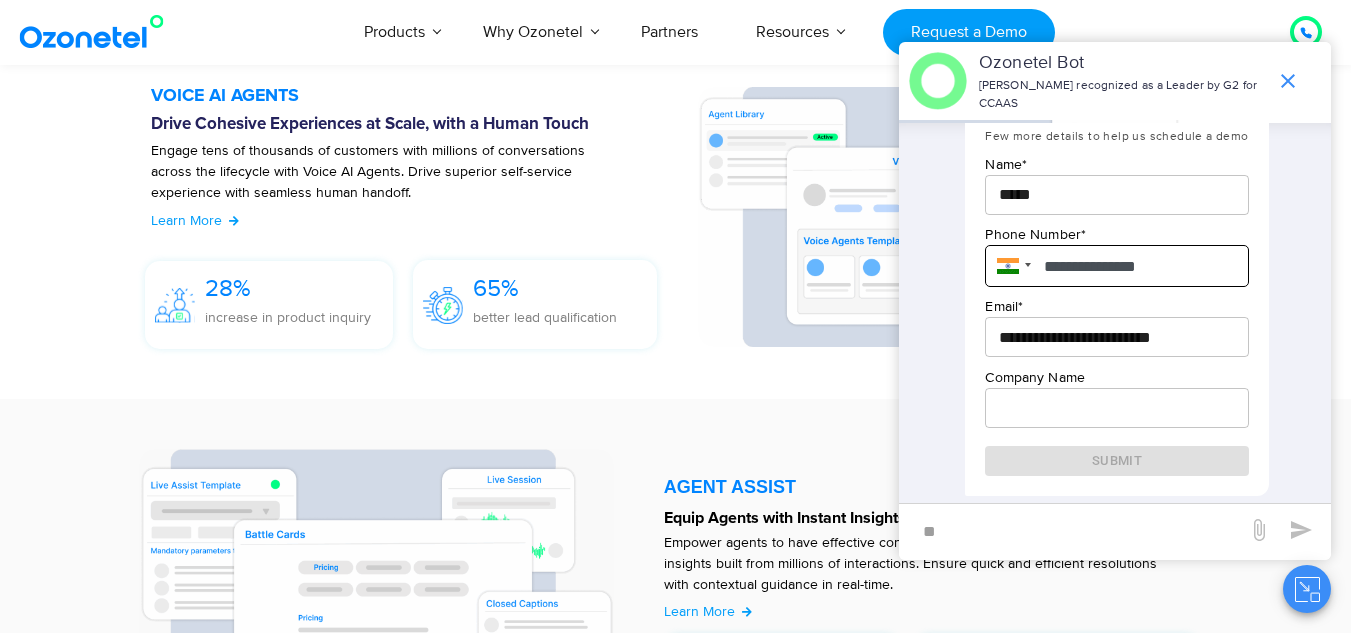 type on "**********" 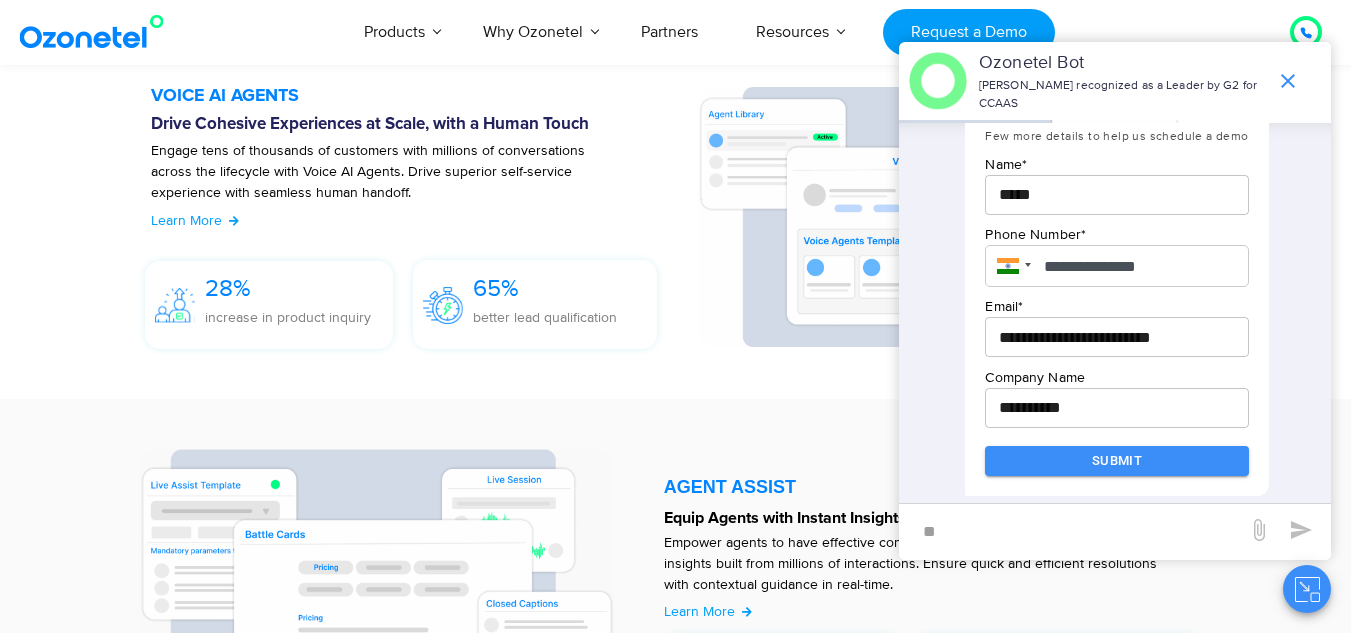 click on "**********" at bounding box center [1116, 408] 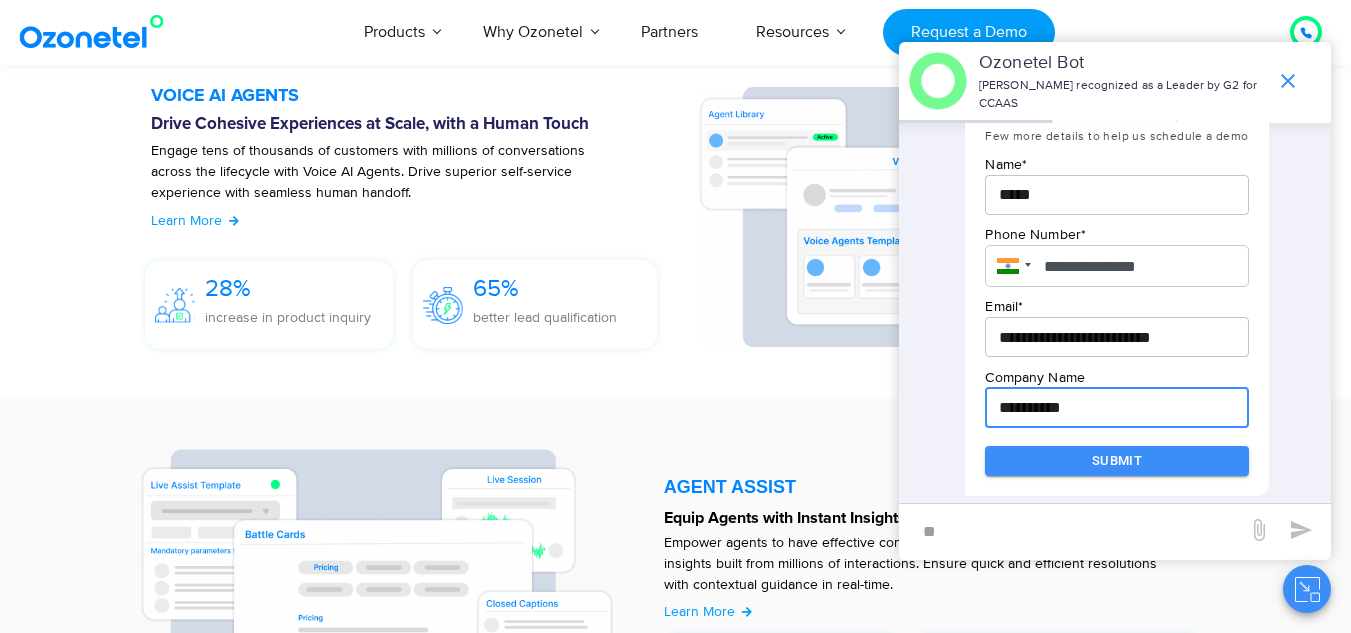 click on "**********" at bounding box center (1116, 408) 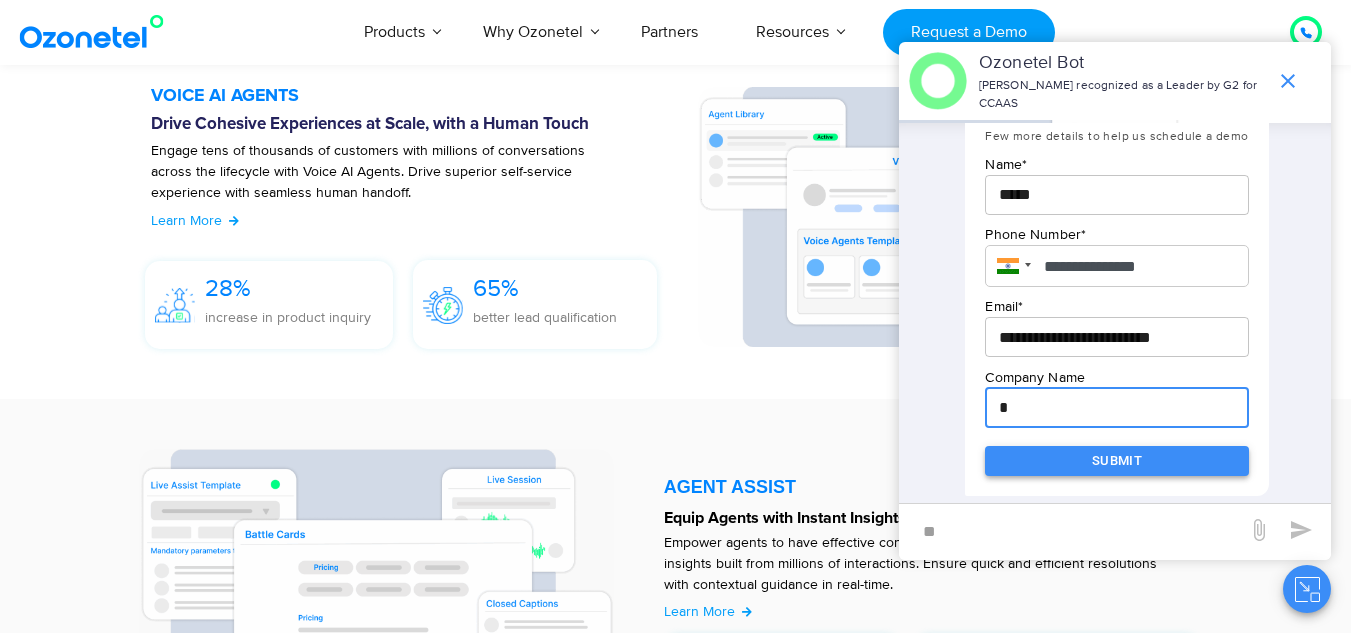type on "*" 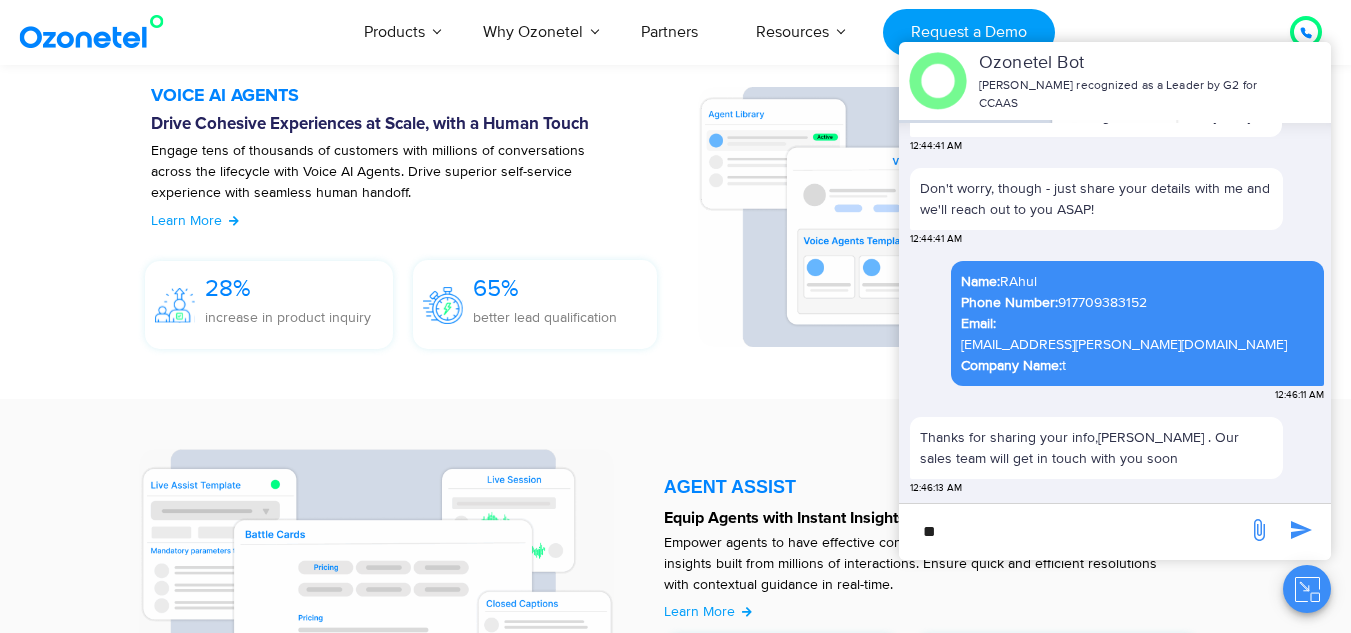 scroll, scrollTop: 1029, scrollLeft: 0, axis: vertical 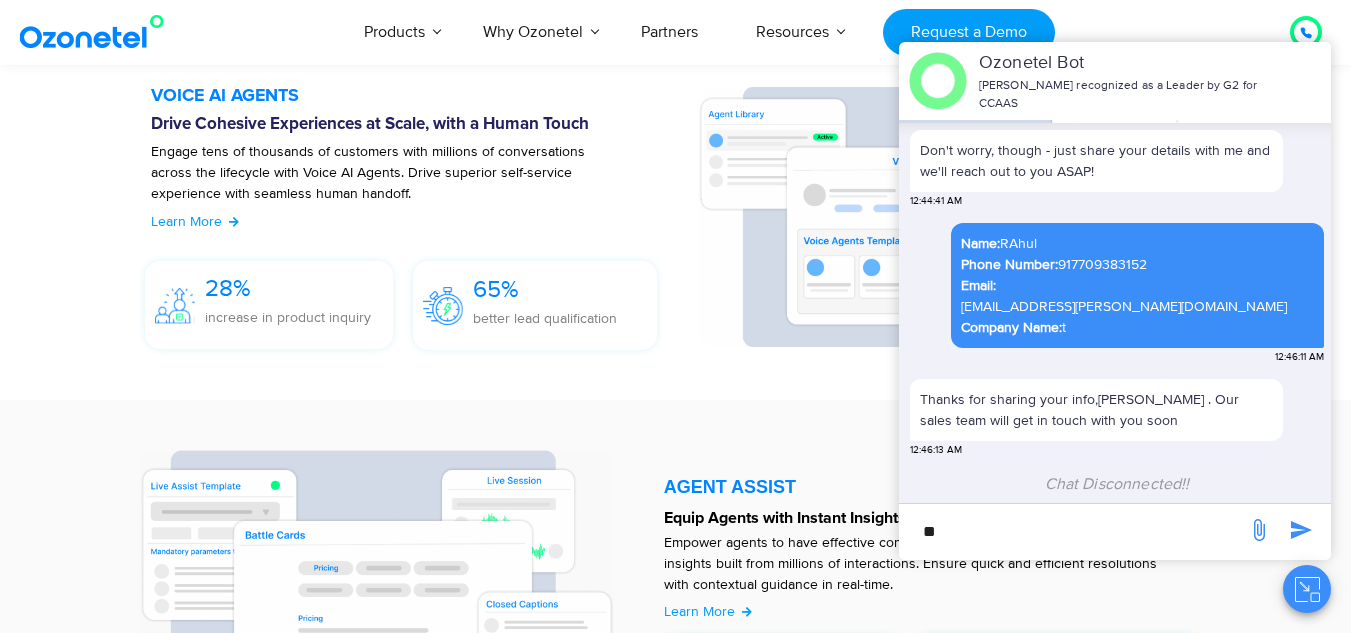 click on "**" at bounding box center (1073, 531) 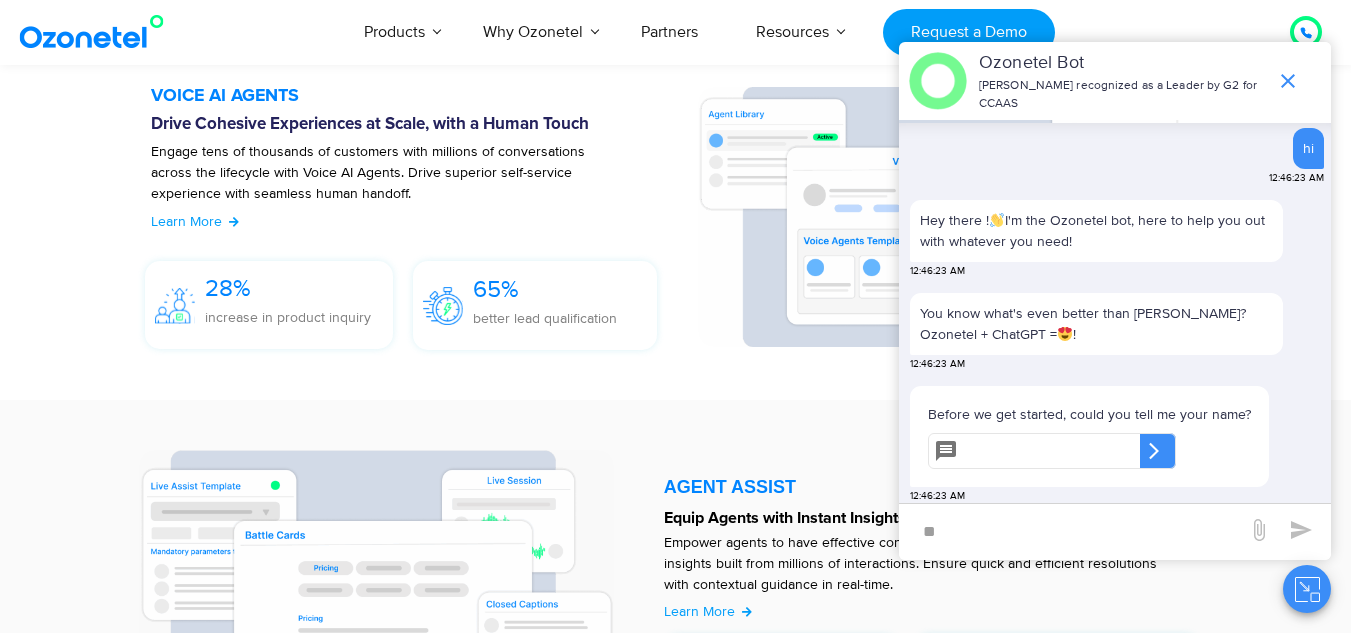 scroll, scrollTop: 1384, scrollLeft: 0, axis: vertical 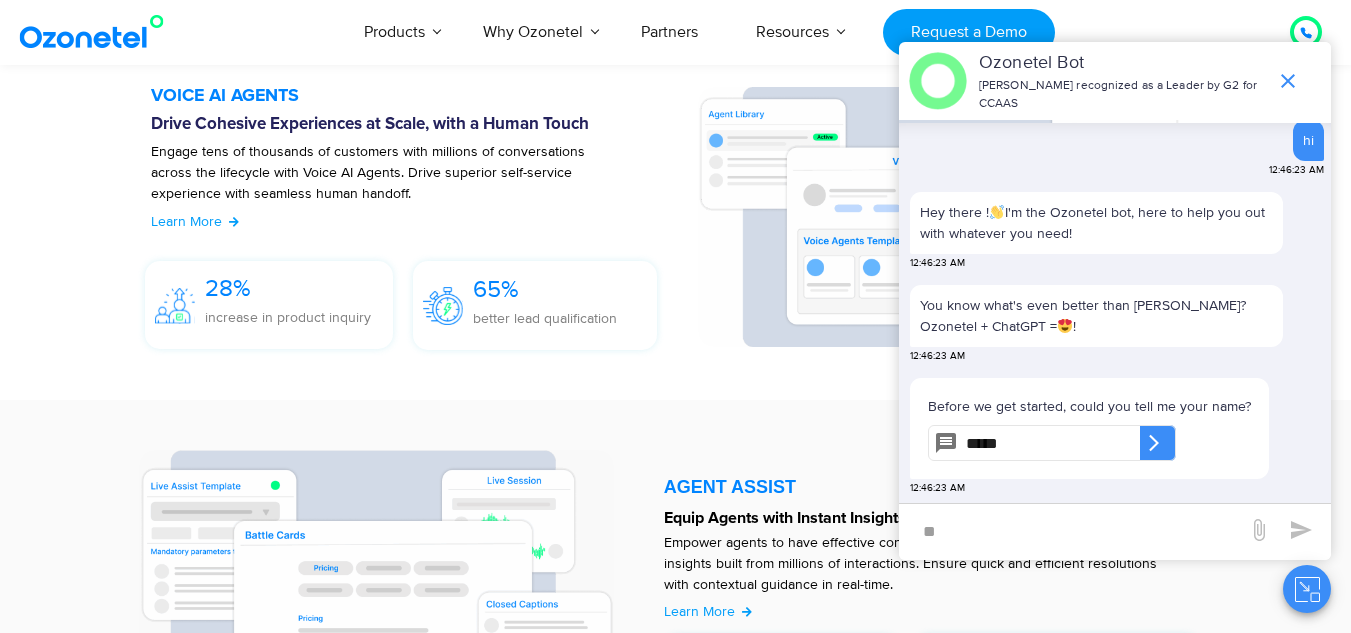 type on "*****" 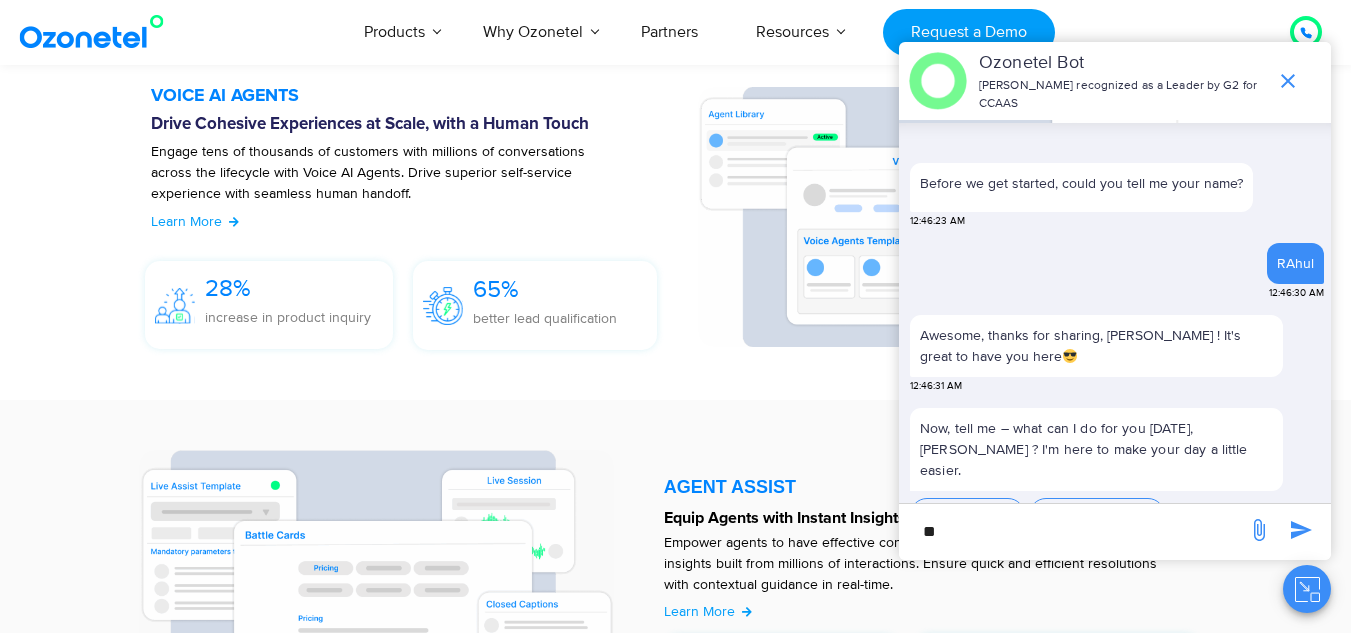scroll, scrollTop: 1651, scrollLeft: 0, axis: vertical 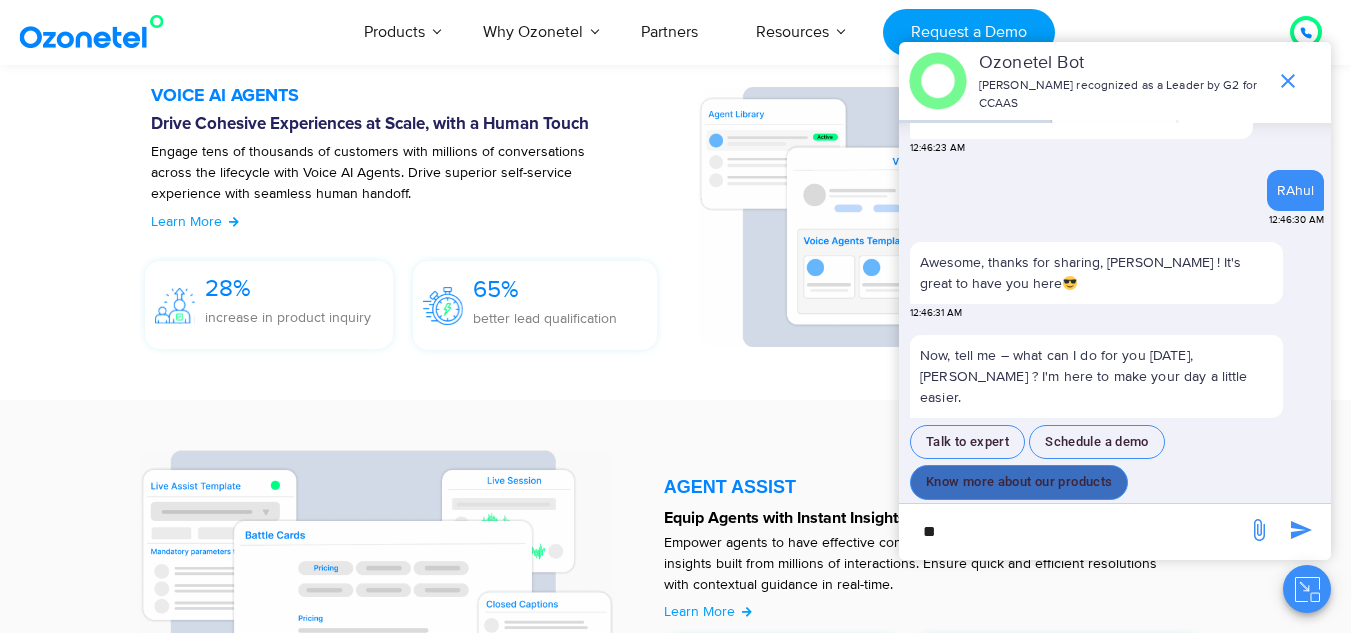 click on "Know more about our products" at bounding box center (1019, 482) 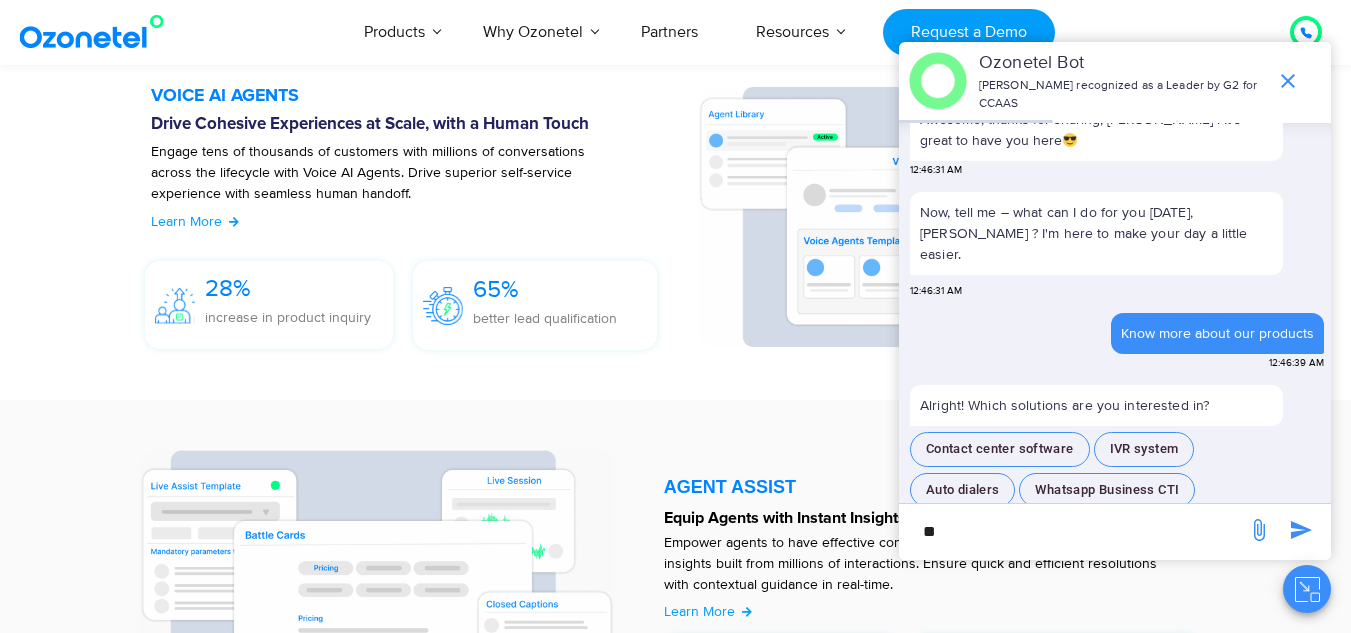 scroll, scrollTop: 1787, scrollLeft: 0, axis: vertical 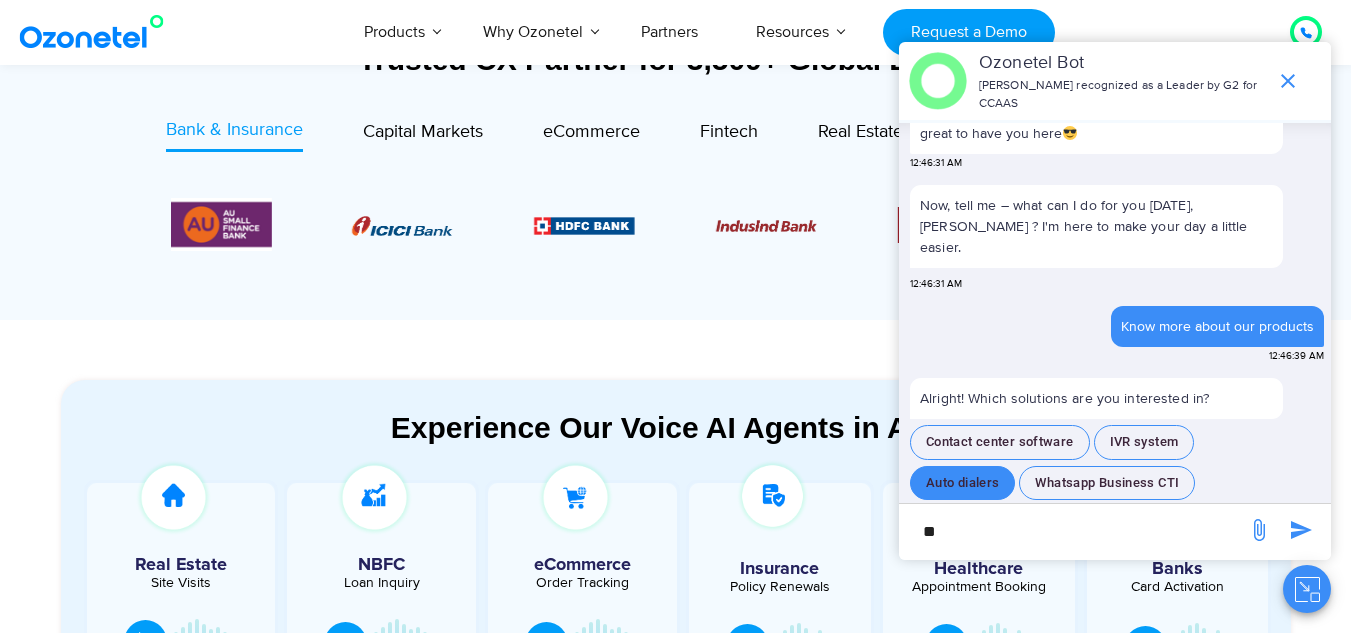 click on "Auto dialers" at bounding box center (962, 483) 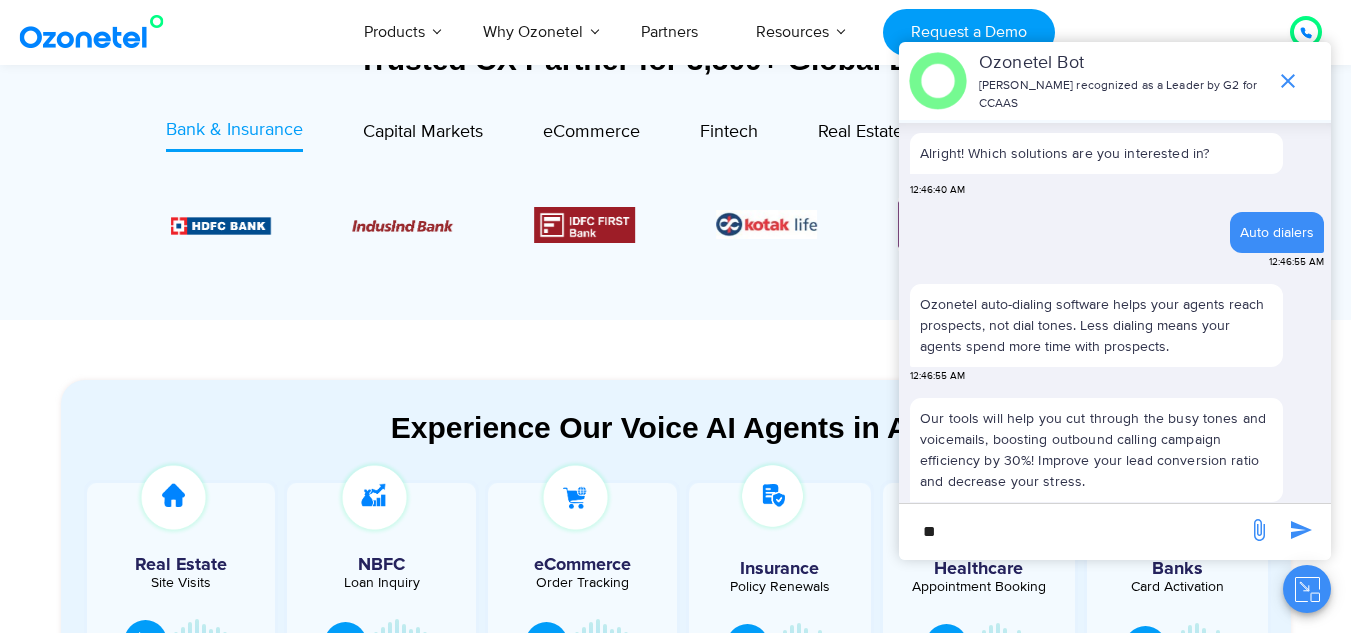 scroll, scrollTop: 2053, scrollLeft: 0, axis: vertical 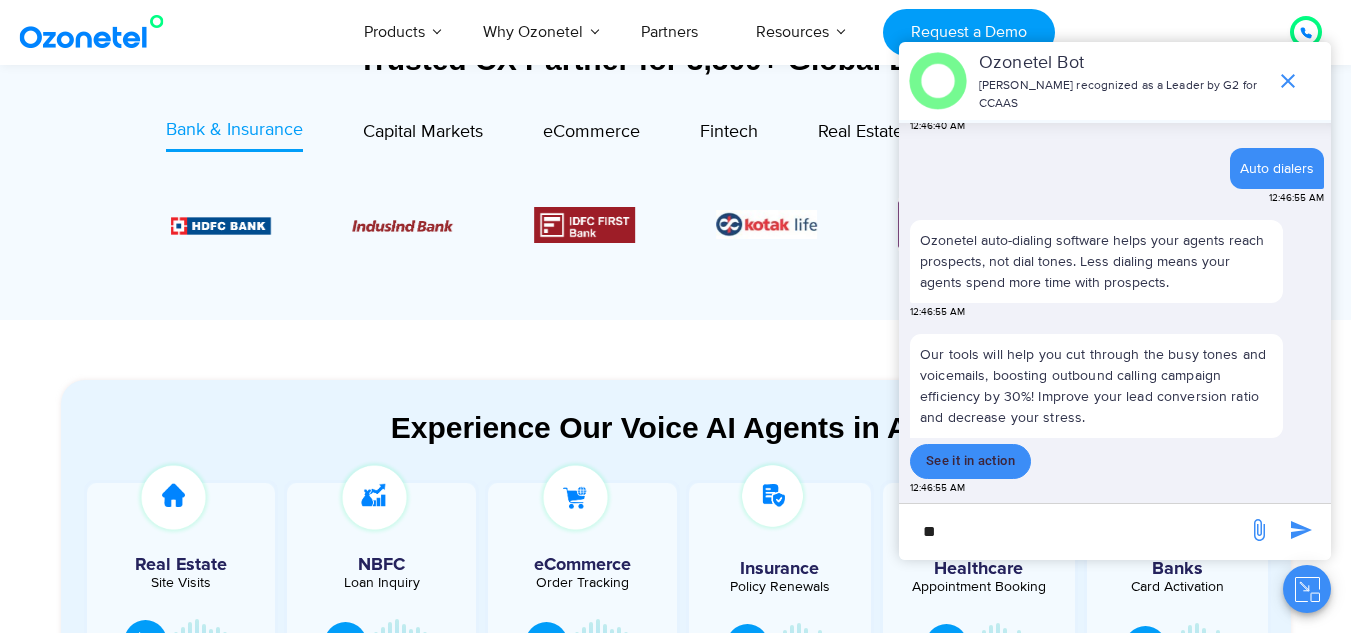 click on "See it in action" at bounding box center (970, 461) 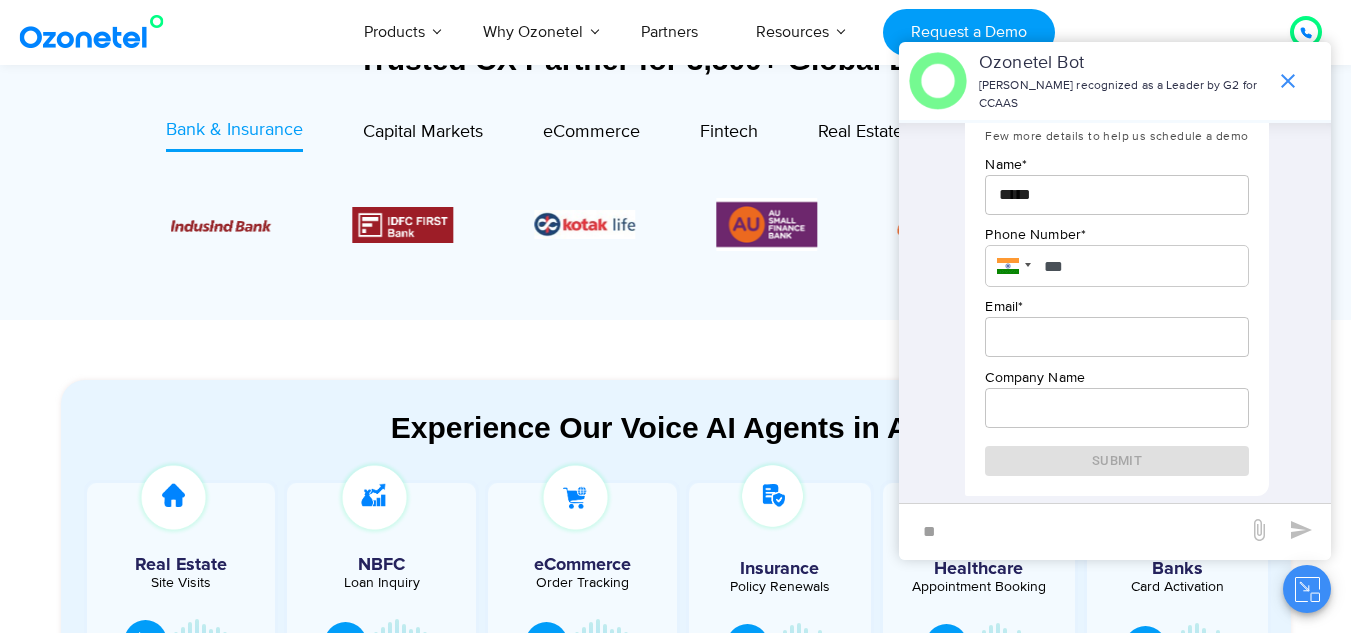 scroll, scrollTop: 2482, scrollLeft: 0, axis: vertical 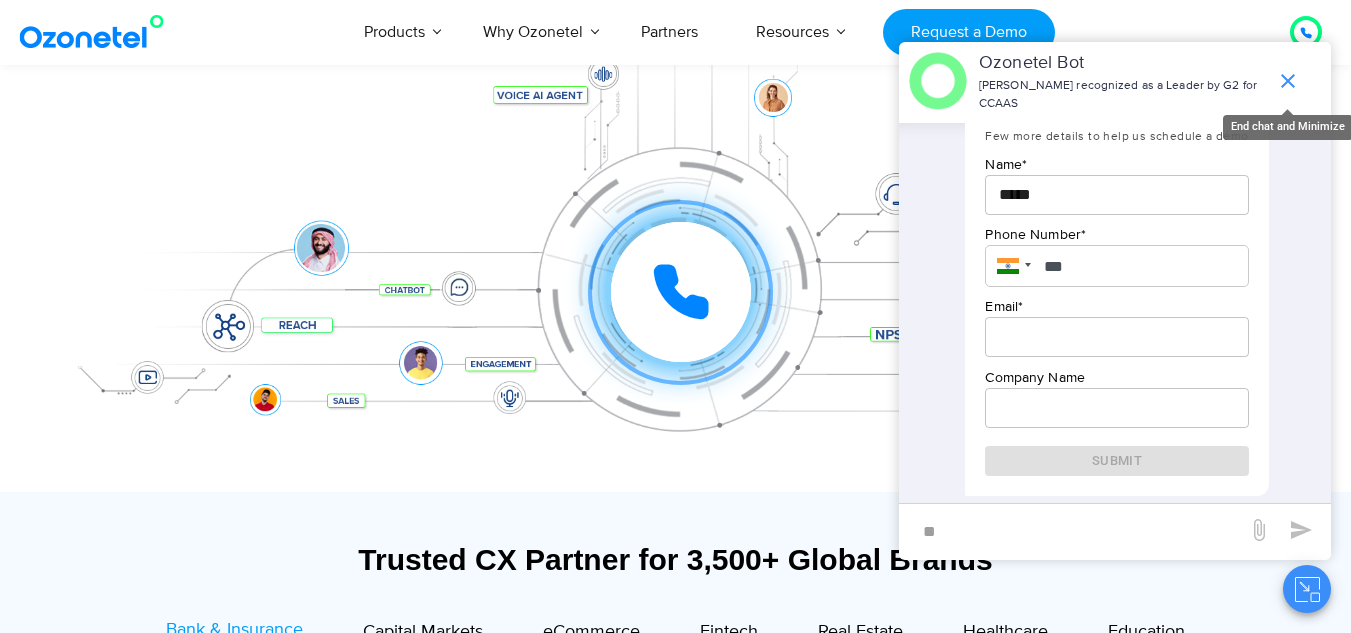 click 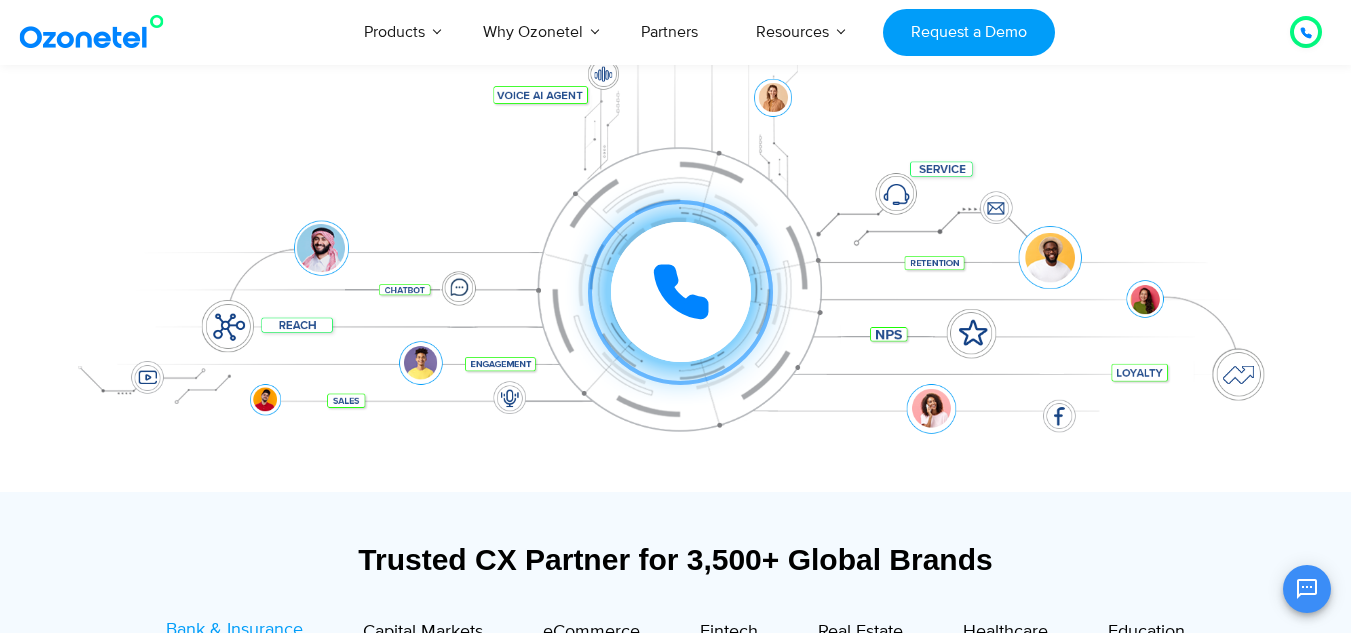 scroll, scrollTop: 2520, scrollLeft: 0, axis: vertical 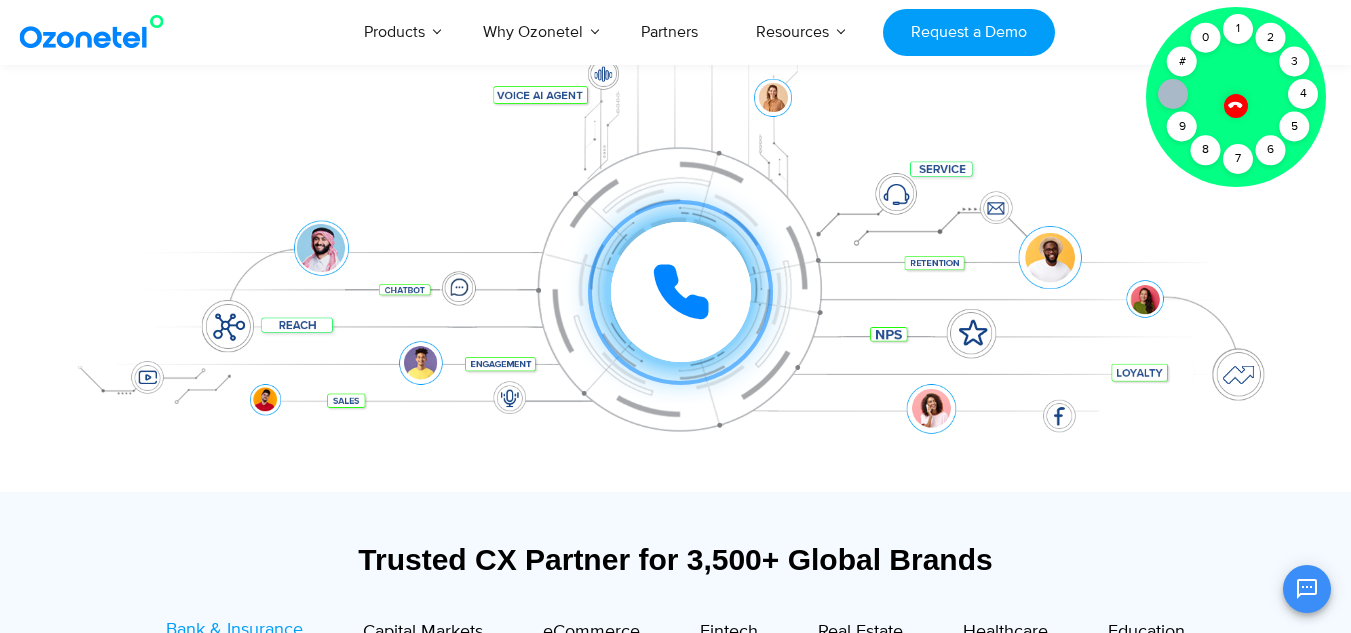 click 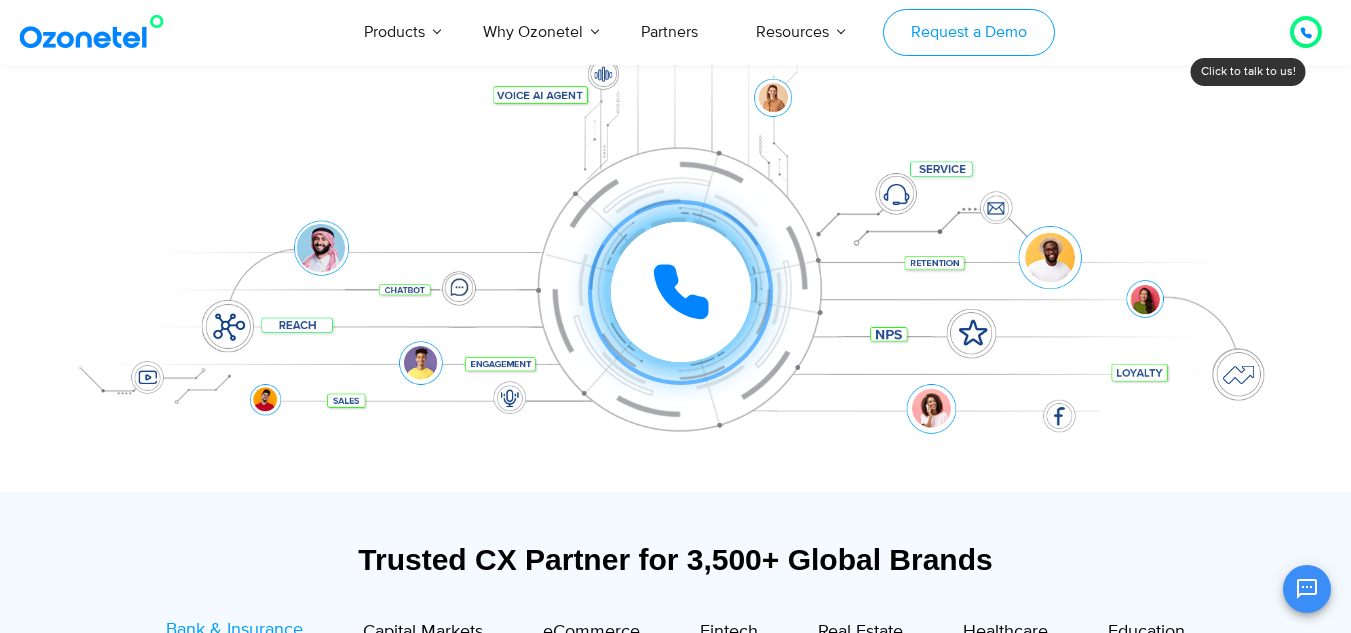 click on "Request a Demo" at bounding box center (968, 32) 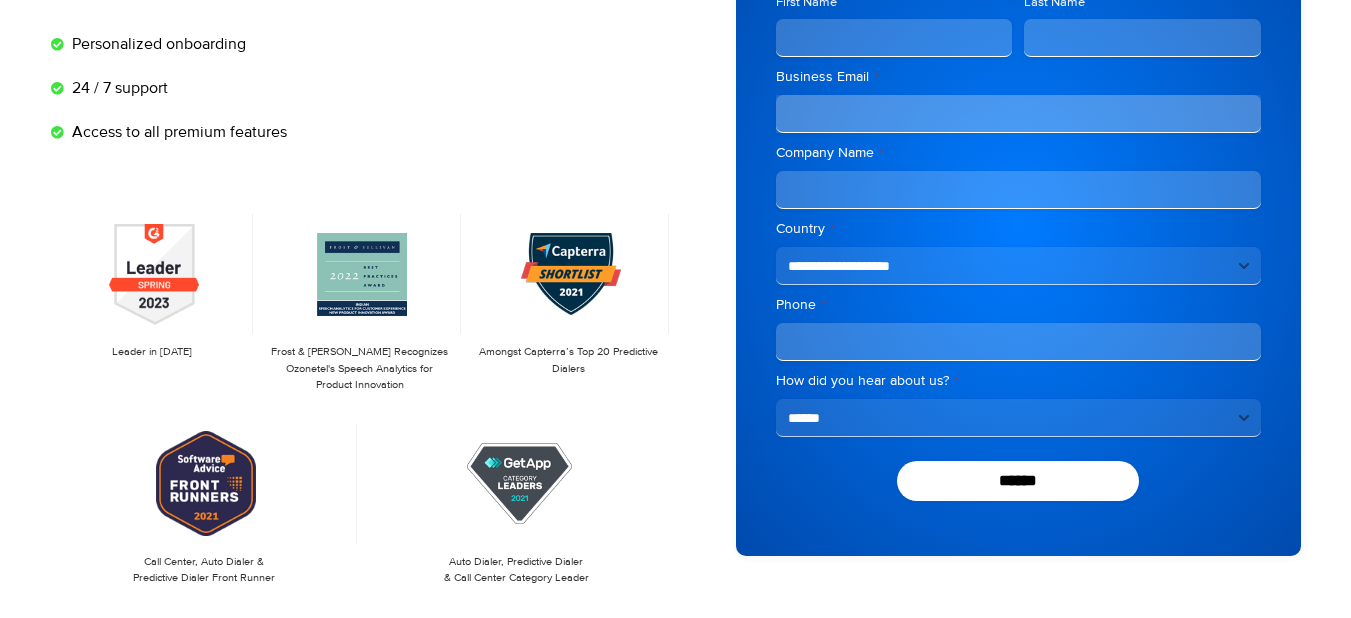 scroll, scrollTop: 300, scrollLeft: 0, axis: vertical 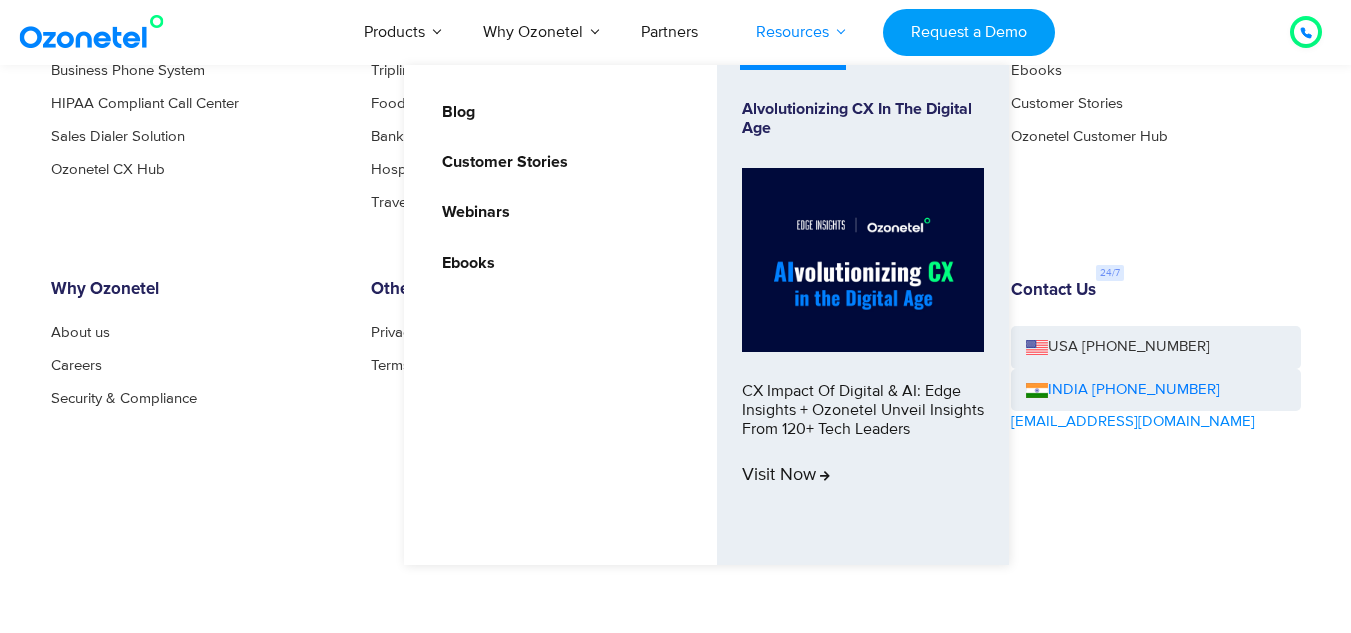 click on "Resources" at bounding box center [792, 32] 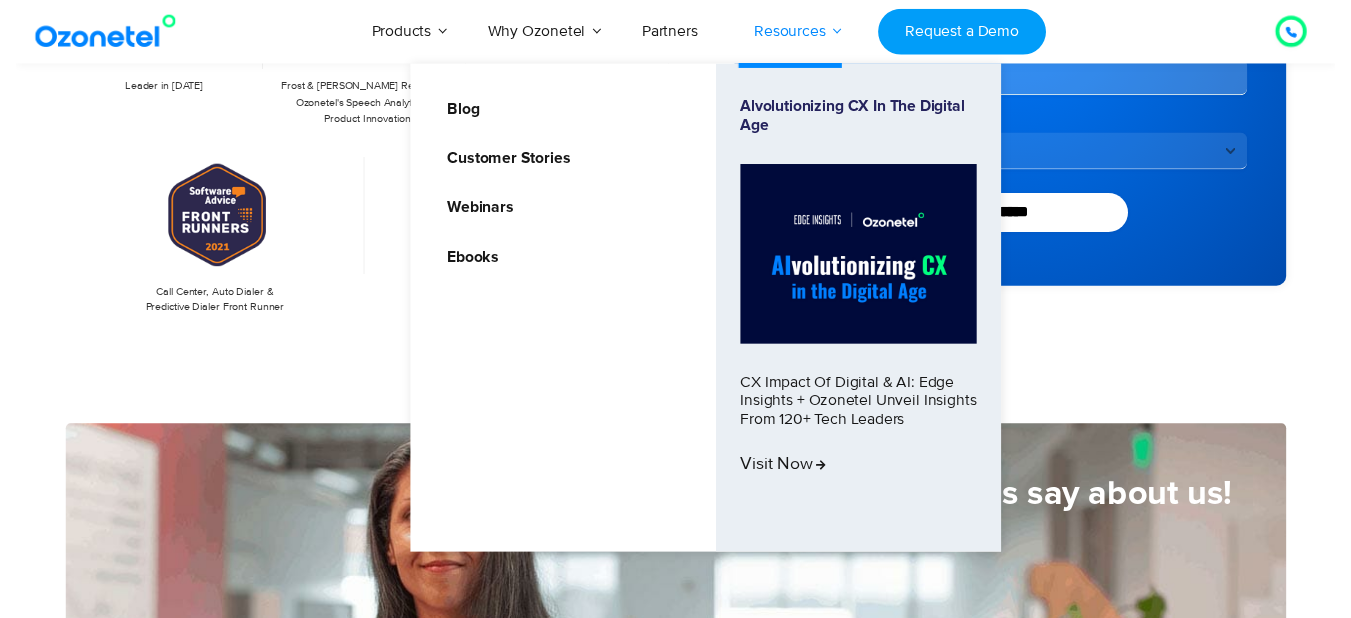 scroll, scrollTop: 0, scrollLeft: 0, axis: both 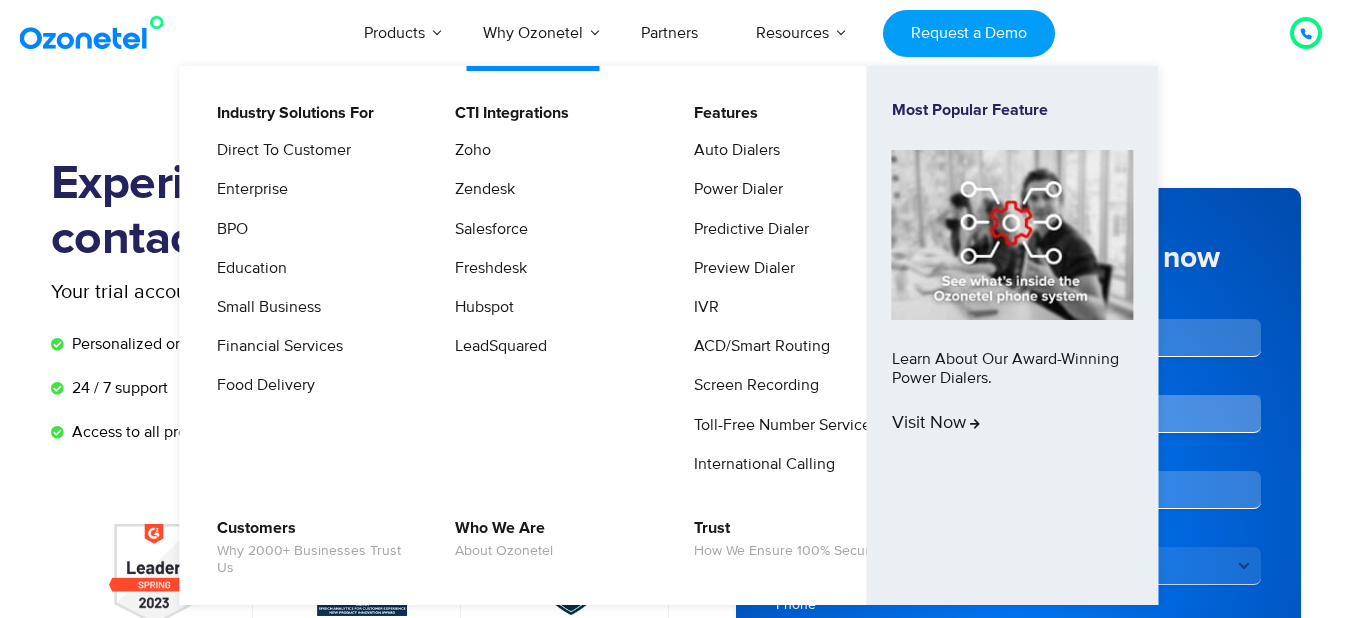 click on "Why Ozonetel" at bounding box center [533, 33] 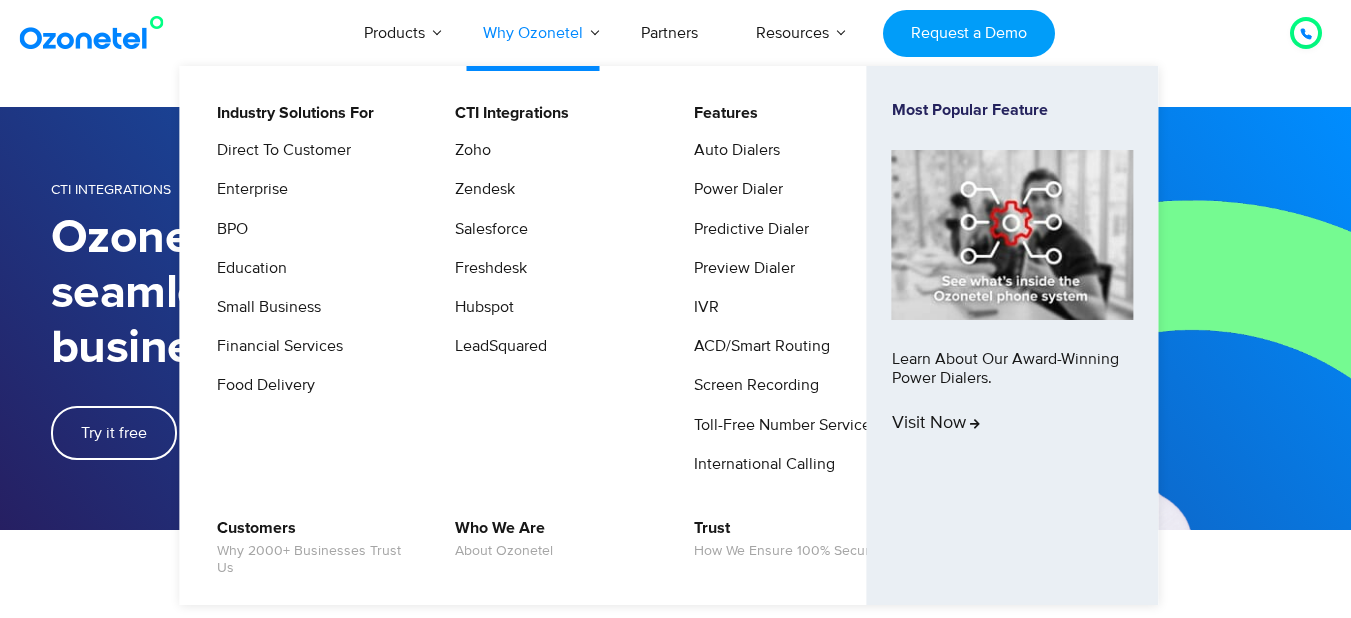 scroll, scrollTop: 0, scrollLeft: 0, axis: both 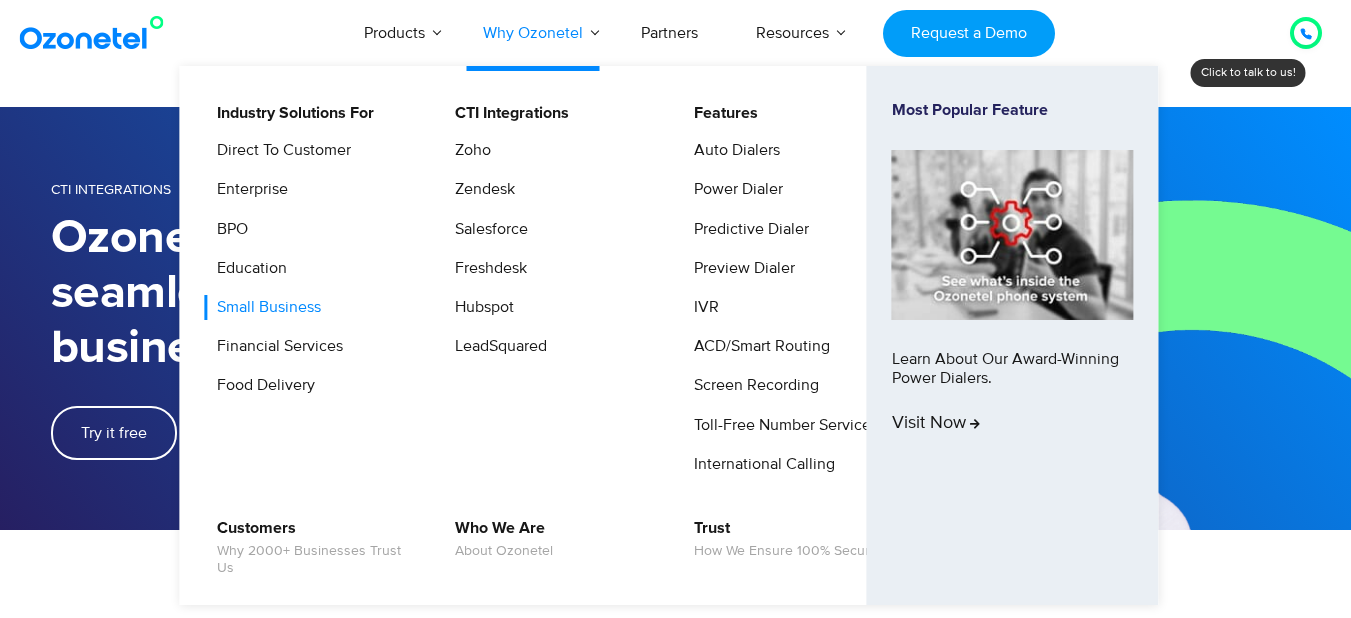click on "Small Business" at bounding box center (264, 307) 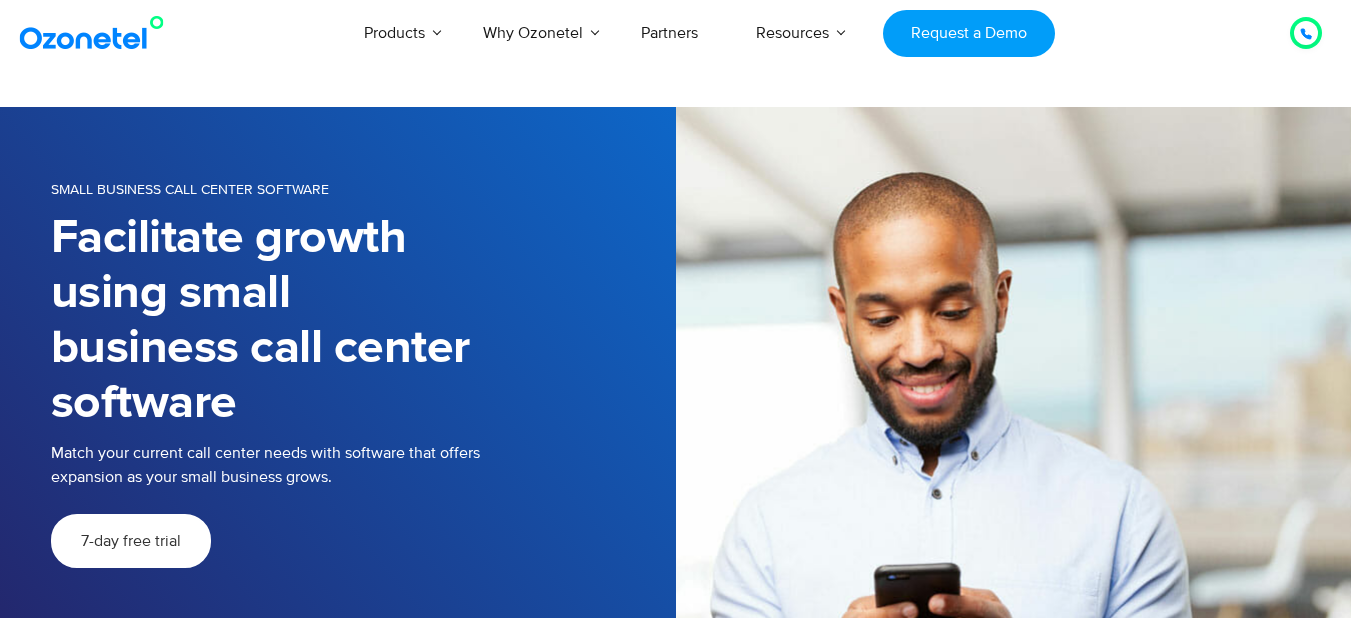 scroll, scrollTop: 0, scrollLeft: 0, axis: both 